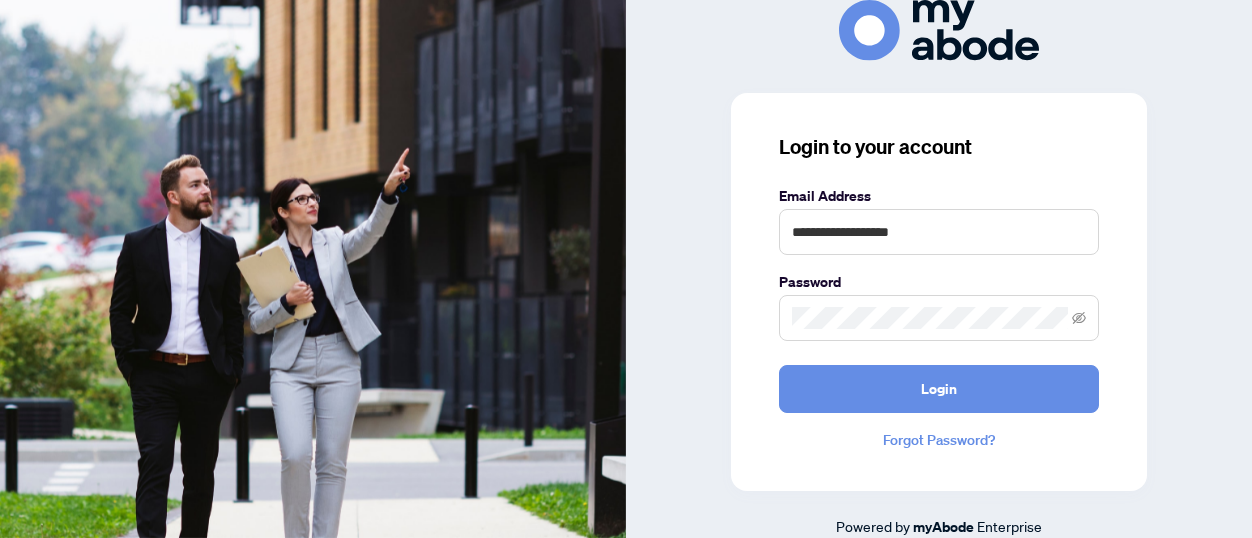 scroll, scrollTop: 0, scrollLeft: 0, axis: both 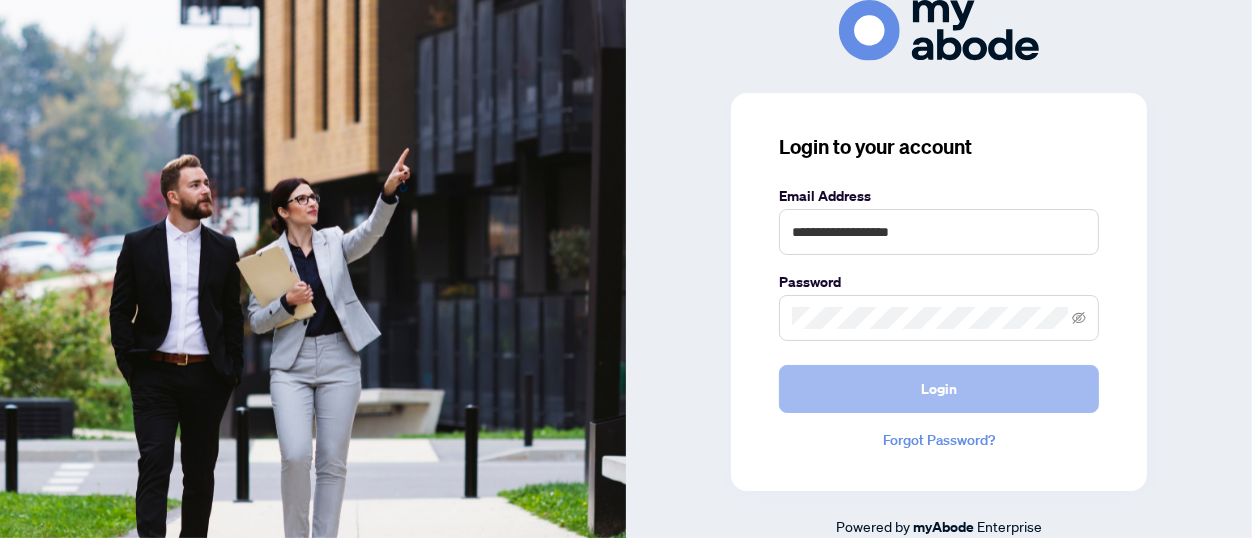 click on "Login" at bounding box center [939, 389] 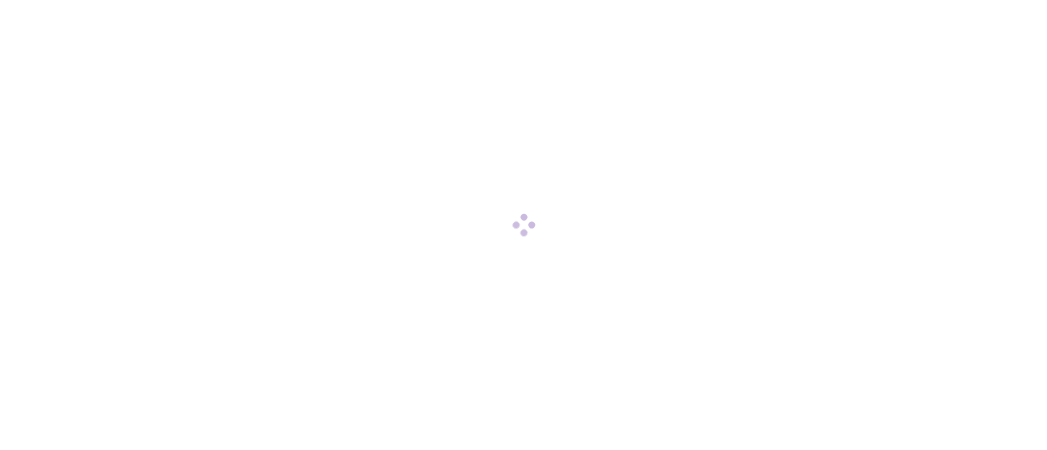 scroll, scrollTop: 0, scrollLeft: 0, axis: both 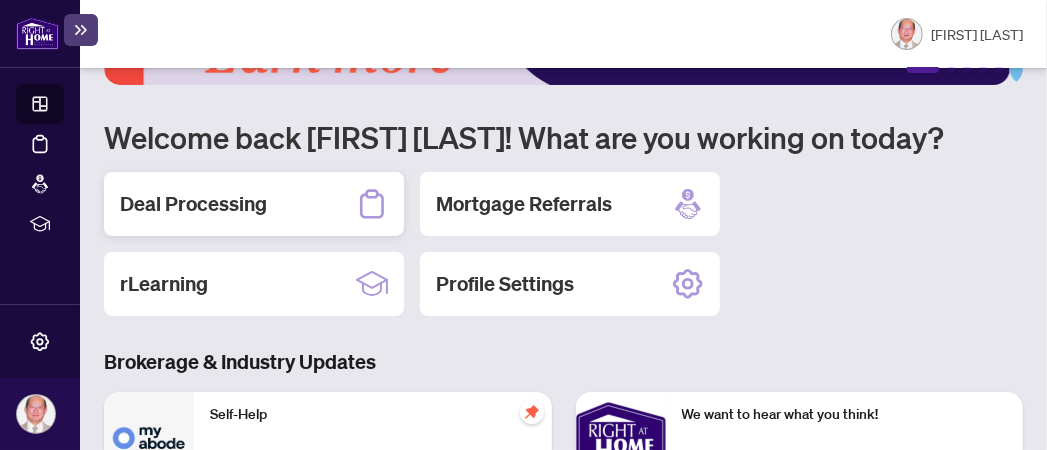 click on "Deal Processing" at bounding box center (193, 204) 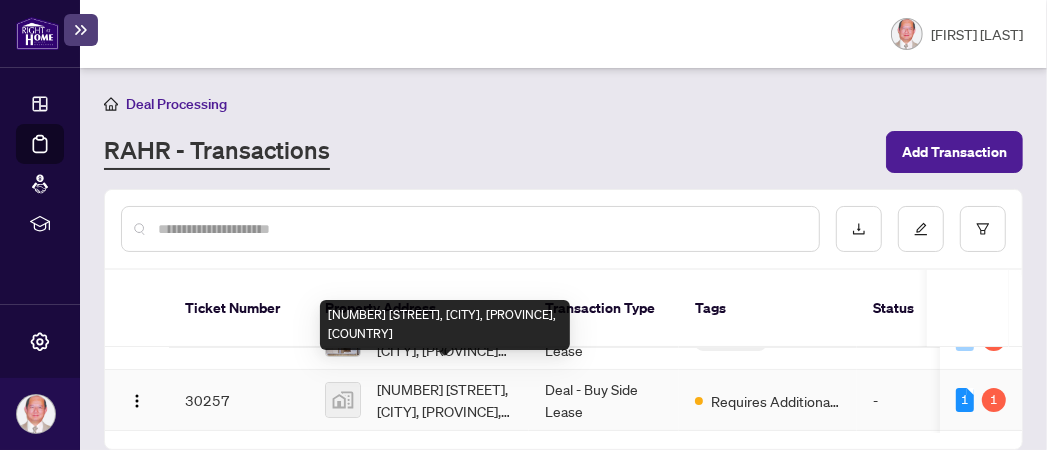 scroll, scrollTop: 196, scrollLeft: 0, axis: vertical 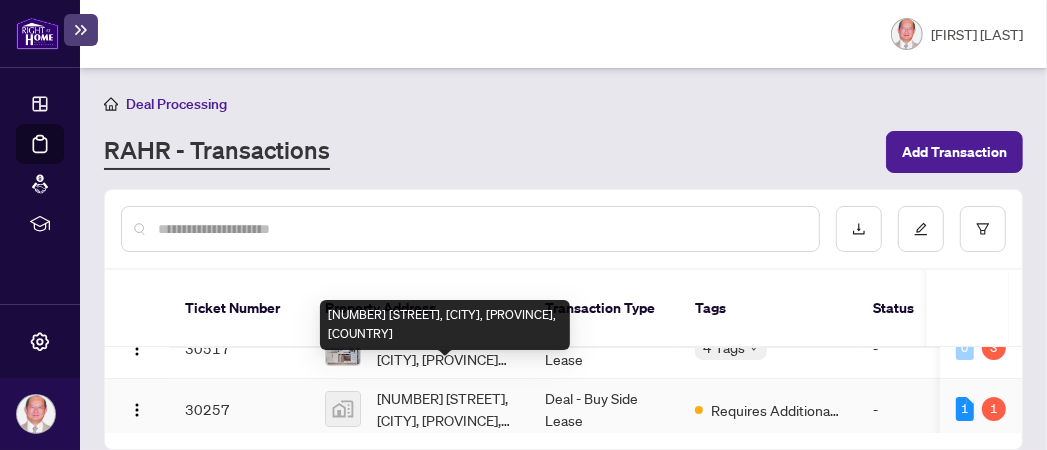 click on "[NUMBER] [STREET], [CITY], [PROVINCE], [COUNTRY]" at bounding box center (445, 409) 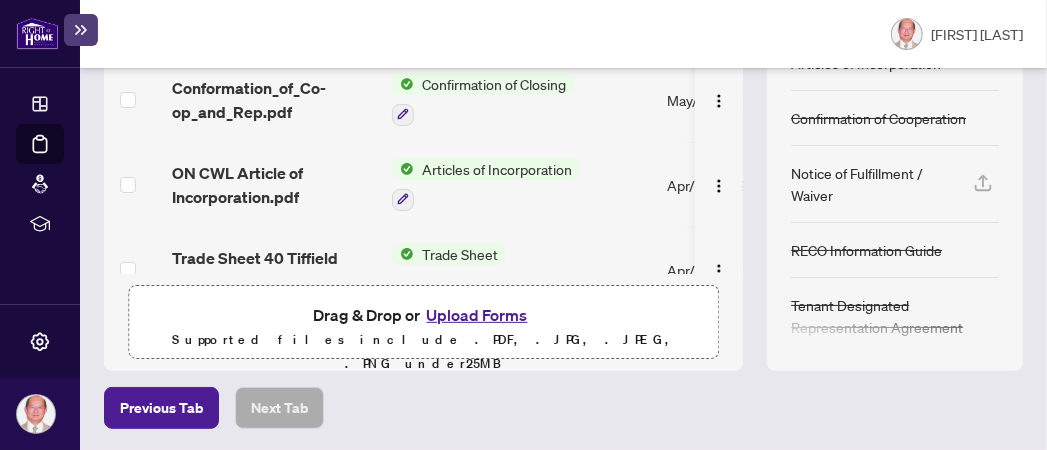 scroll, scrollTop: 14, scrollLeft: 0, axis: vertical 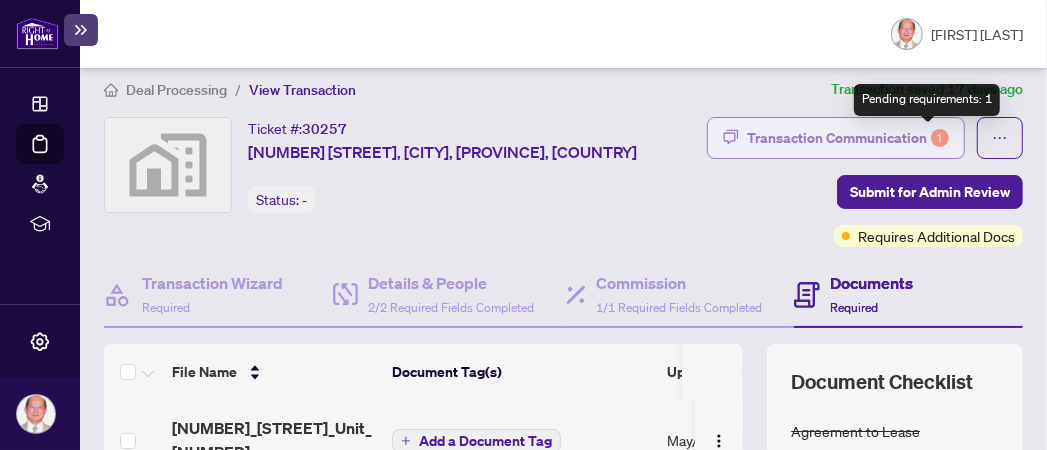 click on "1" at bounding box center (940, 138) 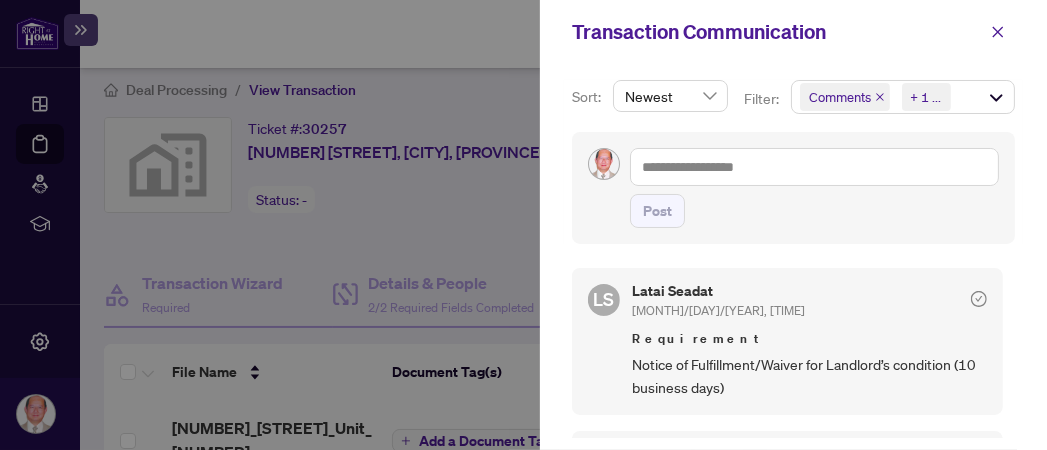 scroll, scrollTop: 2, scrollLeft: 0, axis: vertical 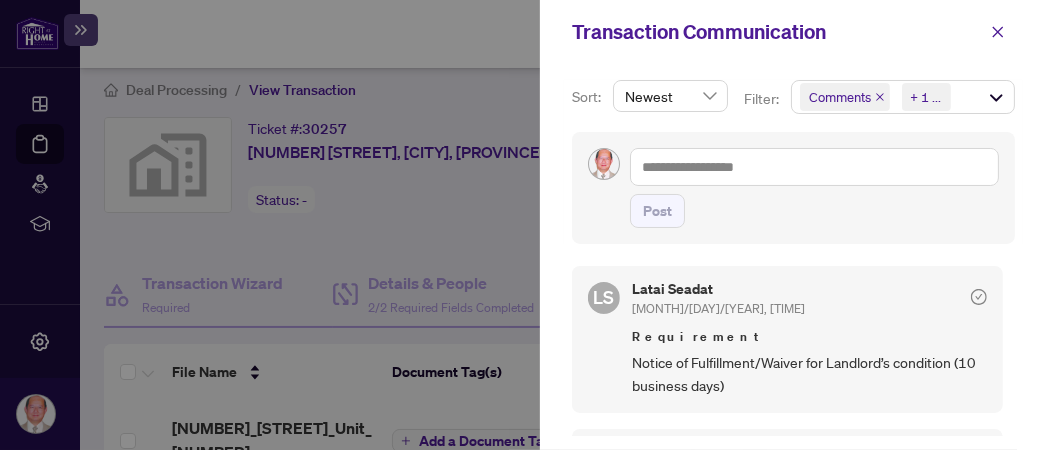click at bounding box center (523, 225) 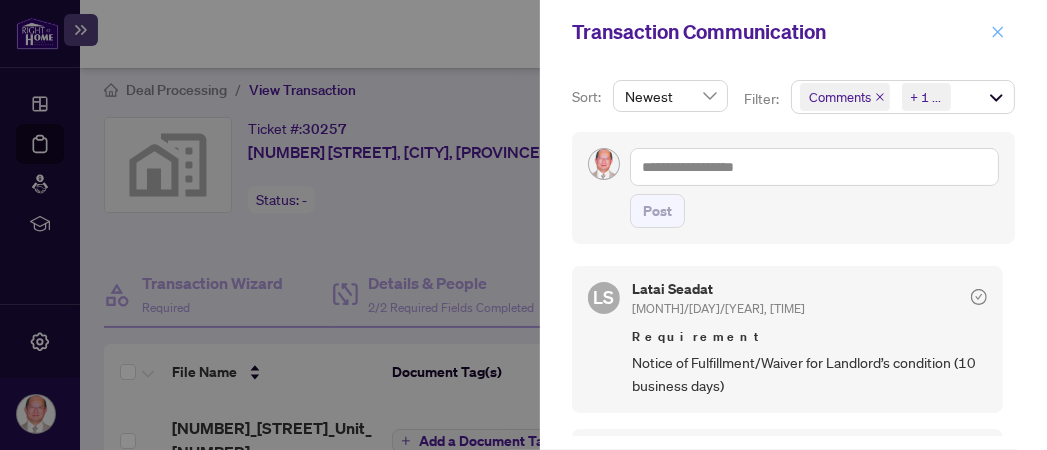 click 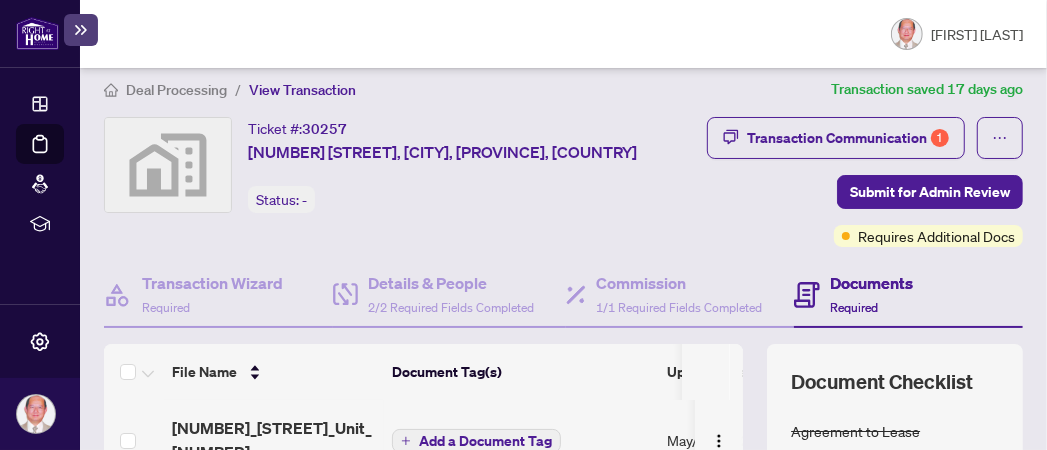 click on "Documents" at bounding box center (871, 283) 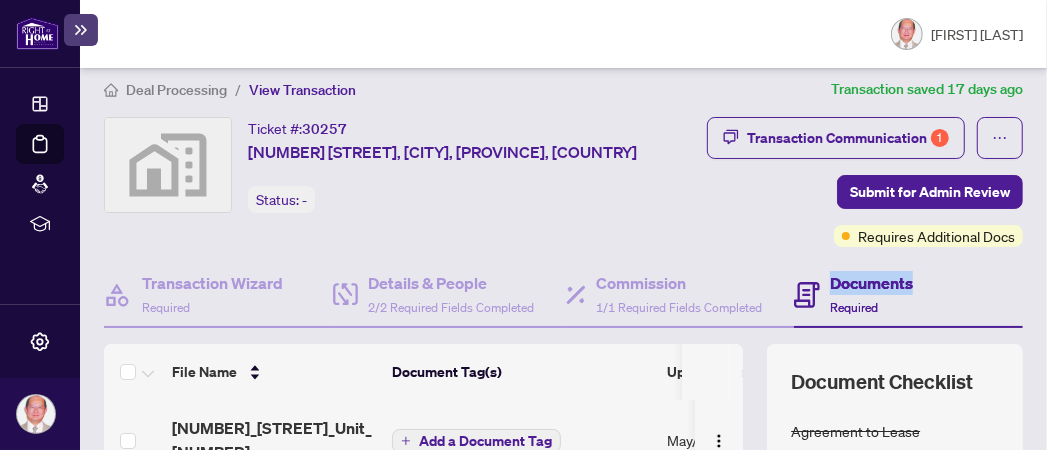 click on "Documents" at bounding box center (871, 283) 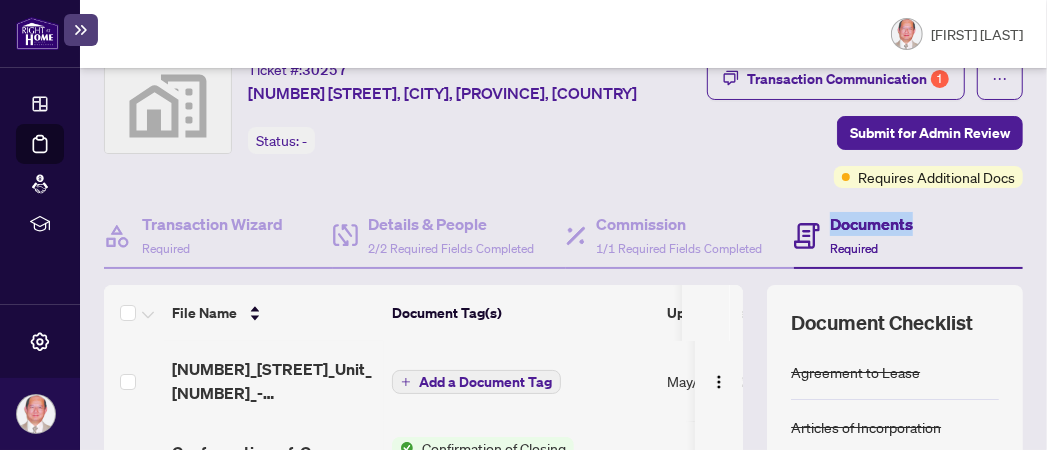scroll, scrollTop: 120, scrollLeft: 0, axis: vertical 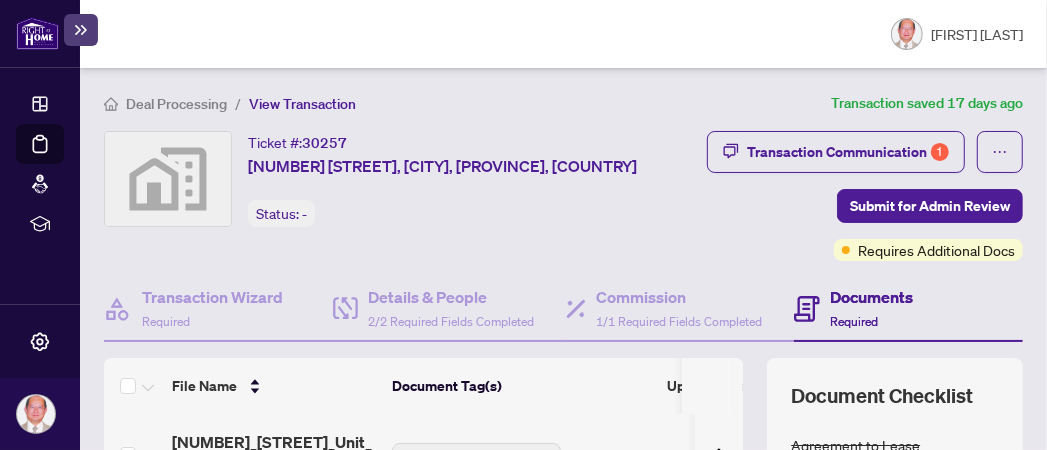 click on "Required" at bounding box center (854, 321) 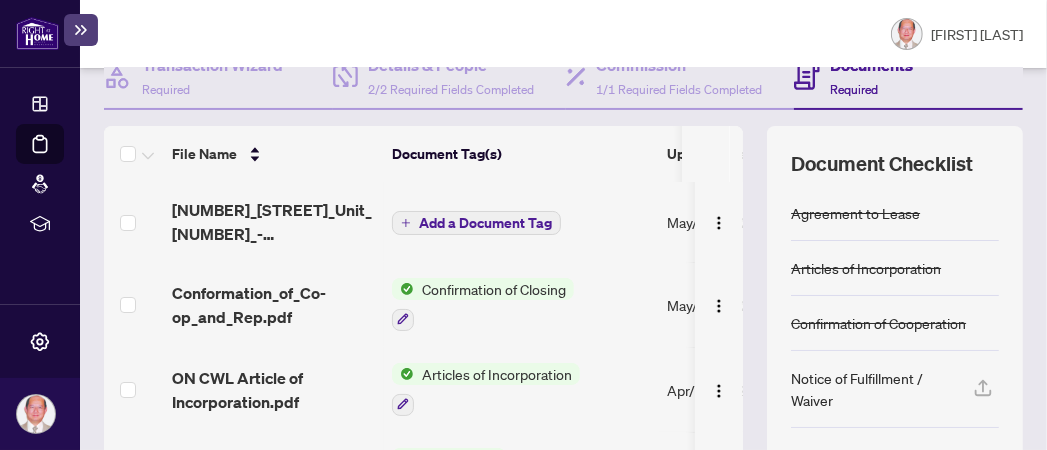 scroll, scrollTop: 317, scrollLeft: 0, axis: vertical 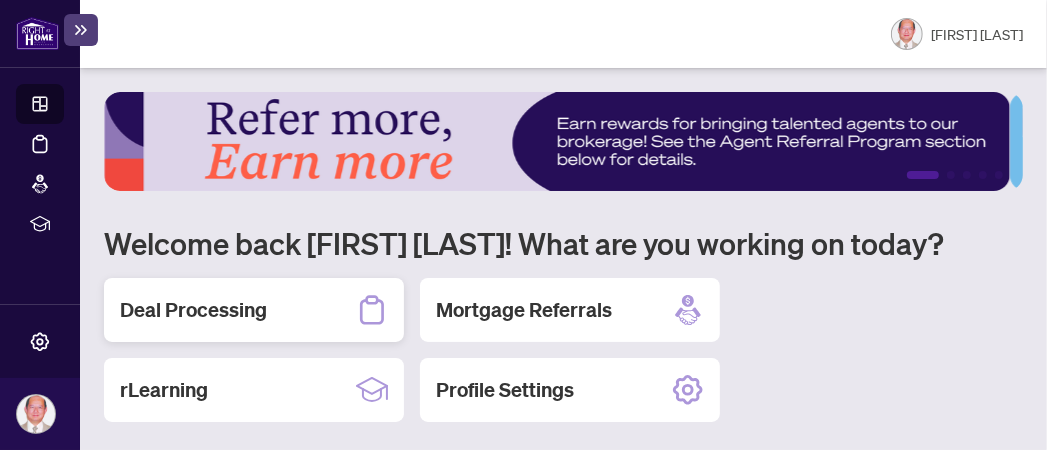 click 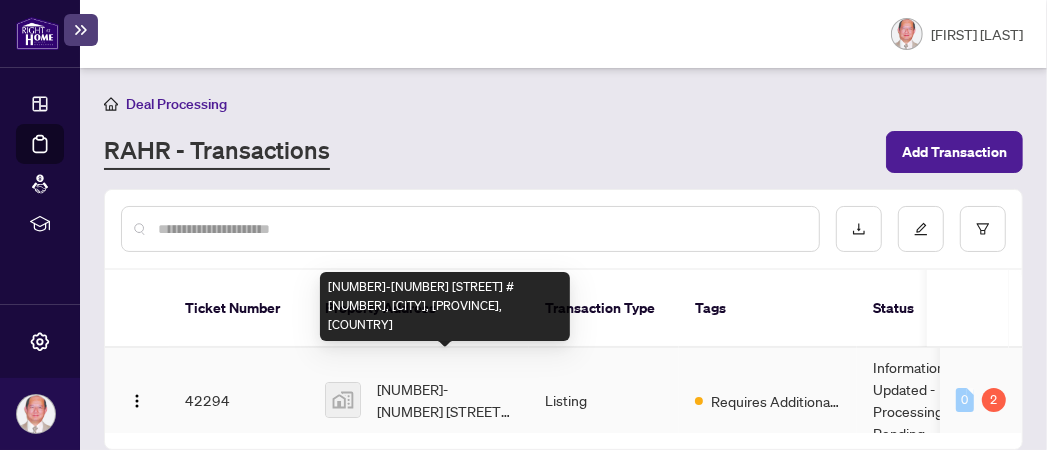 click on "[NUMBER]-[NUMBER] [STREET] #[NUMBER], [CITY], [PROVINCE], [COUNTRY]" at bounding box center [445, 400] 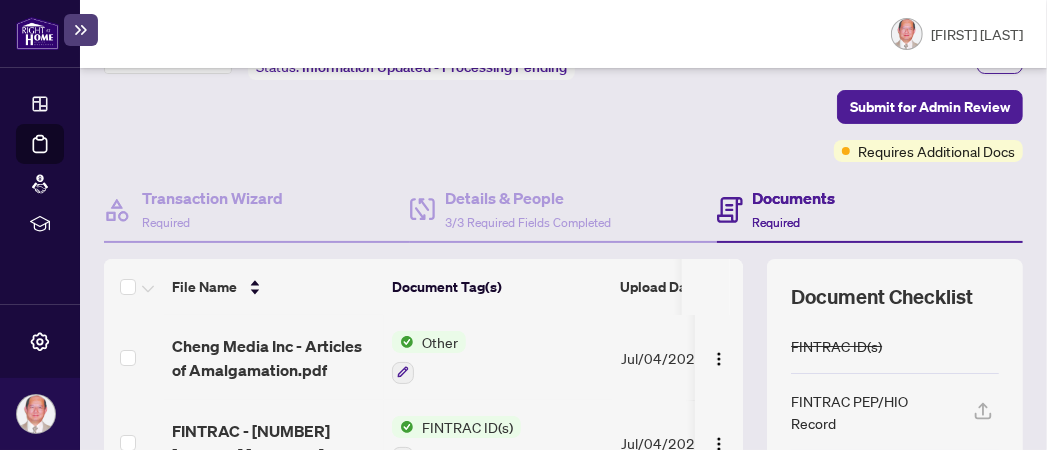 scroll, scrollTop: 14, scrollLeft: 0, axis: vertical 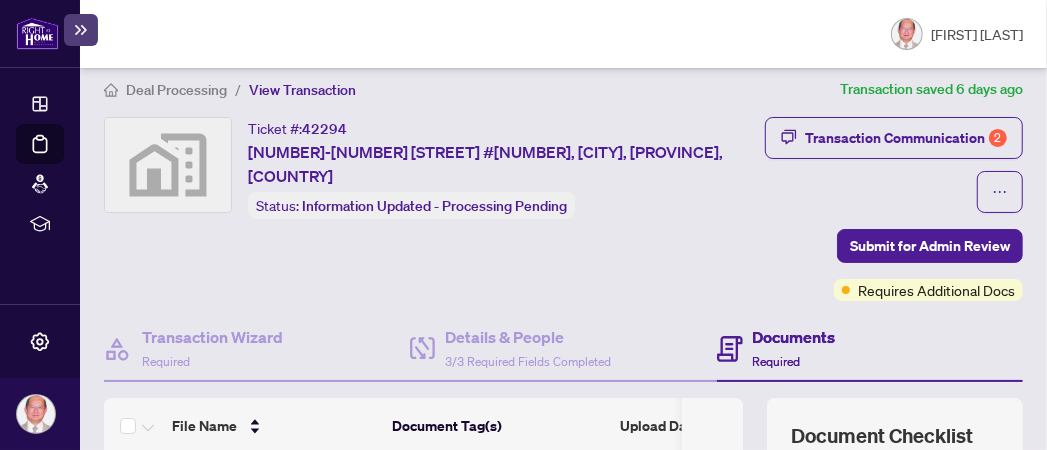 click on "Documents" at bounding box center [794, 337] 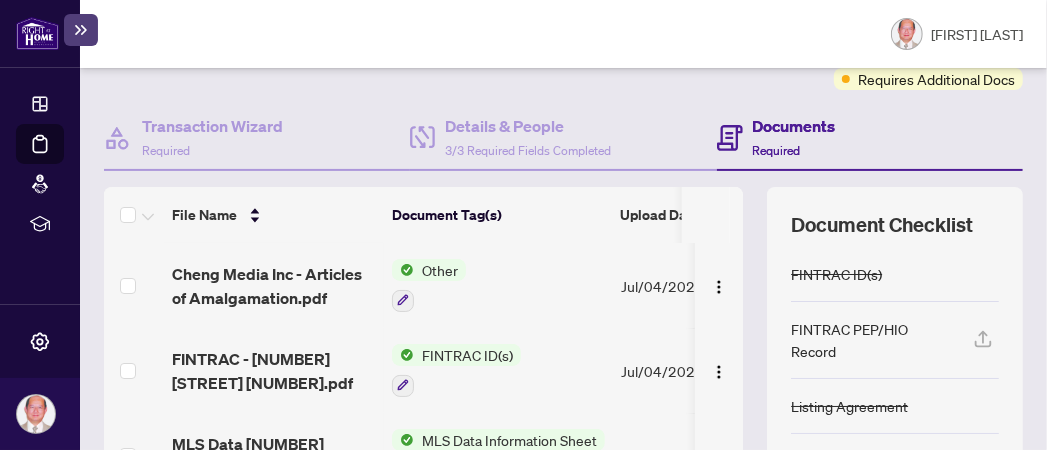 scroll, scrollTop: 225, scrollLeft: 0, axis: vertical 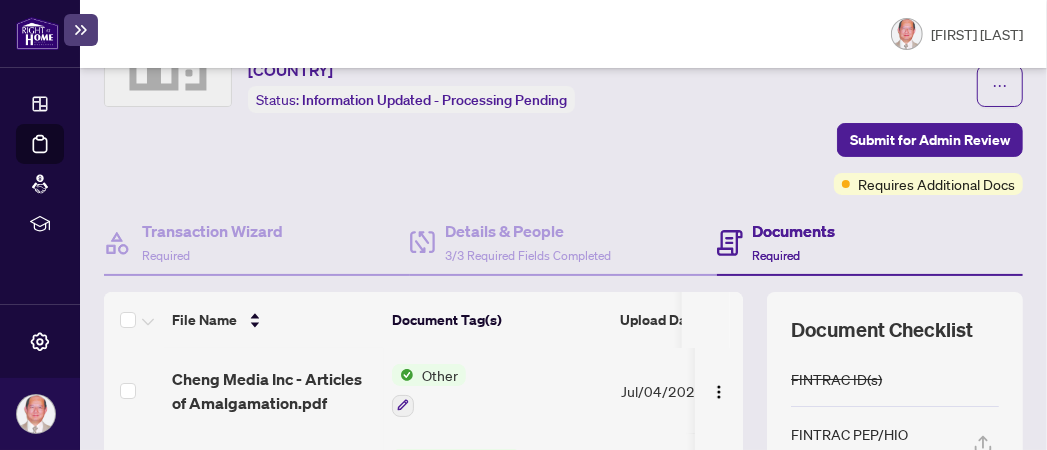 click 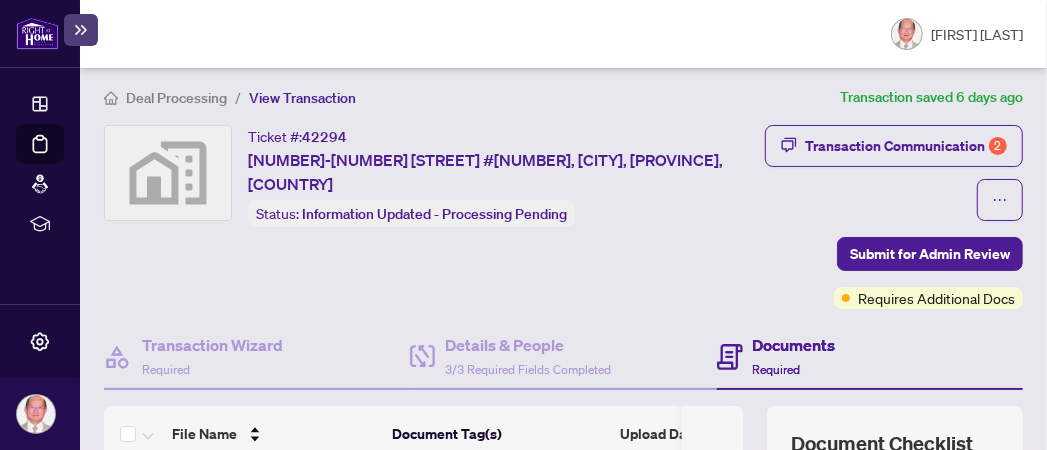scroll, scrollTop: 0, scrollLeft: 0, axis: both 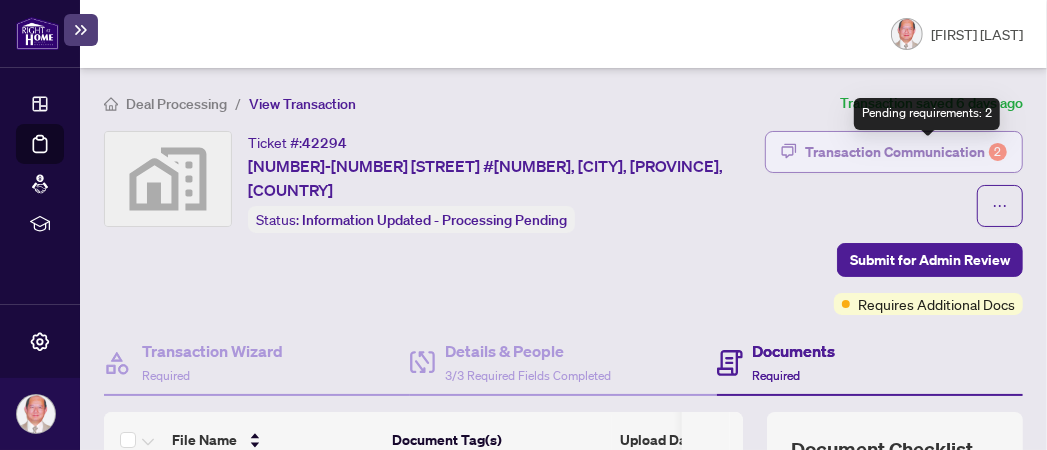 click on "2" at bounding box center (998, 152) 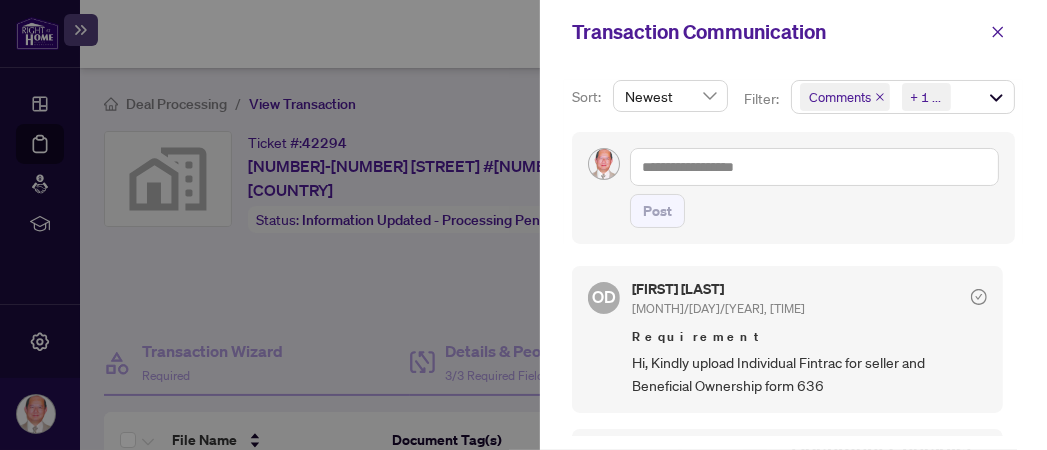 scroll, scrollTop: 2, scrollLeft: 0, axis: vertical 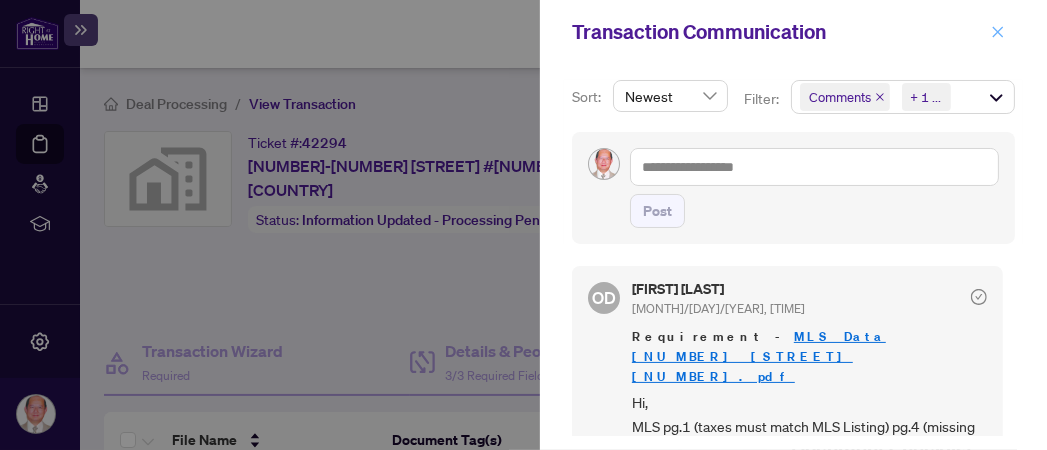 click 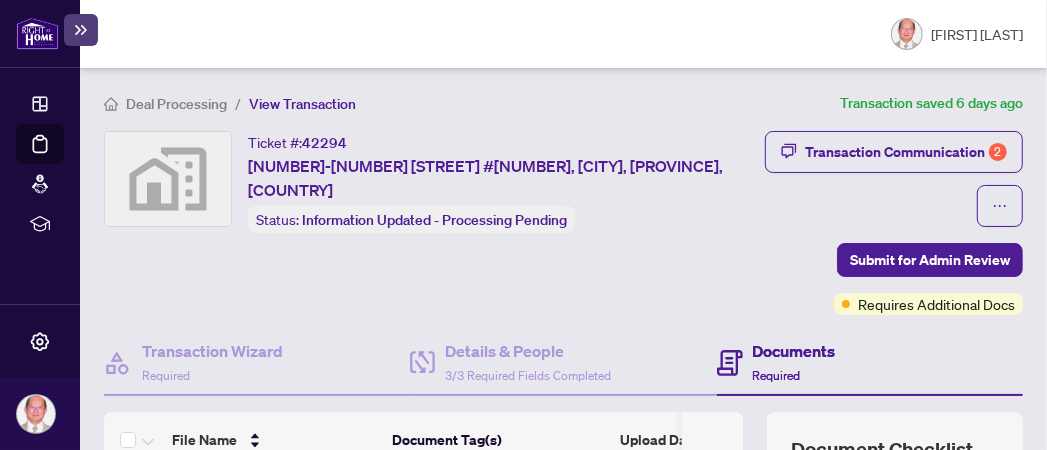 click on "View Transaction" at bounding box center [302, 104] 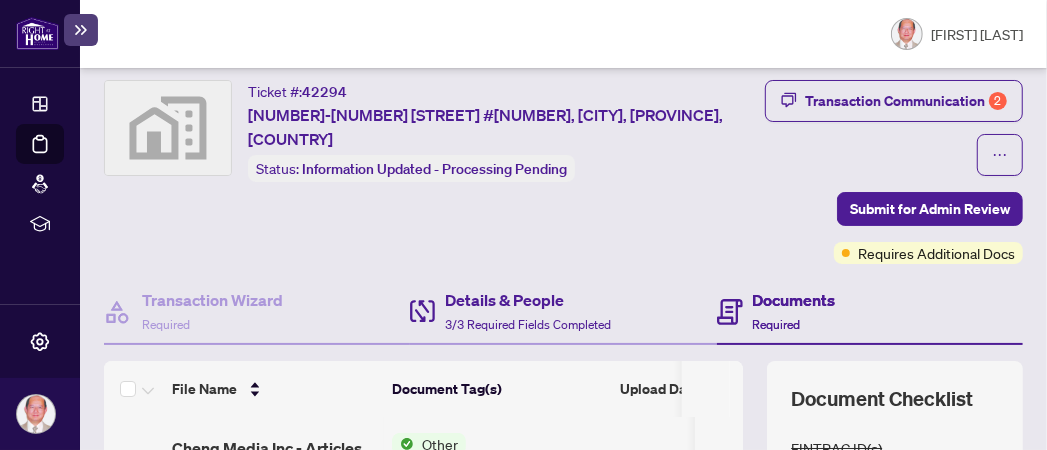 scroll, scrollTop: 0, scrollLeft: 0, axis: both 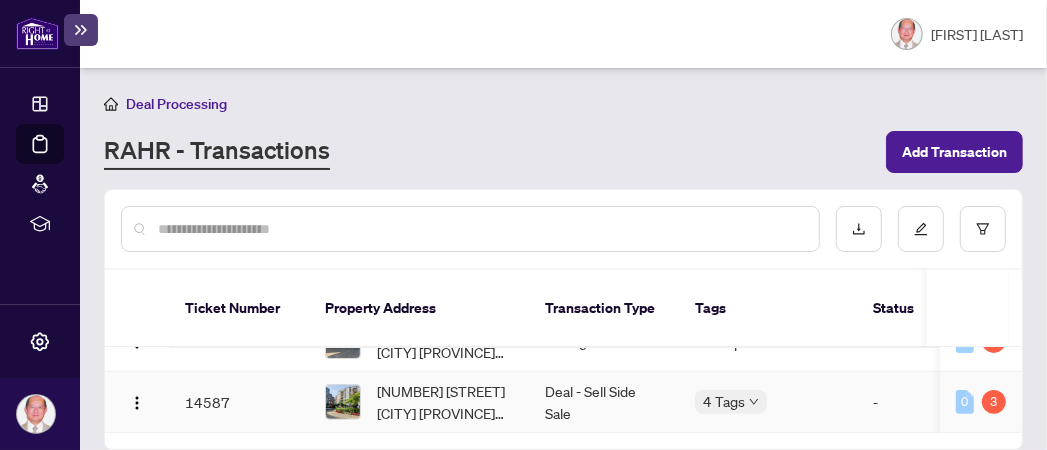 click on "Deal - Sell Side Sale" at bounding box center [604, 402] 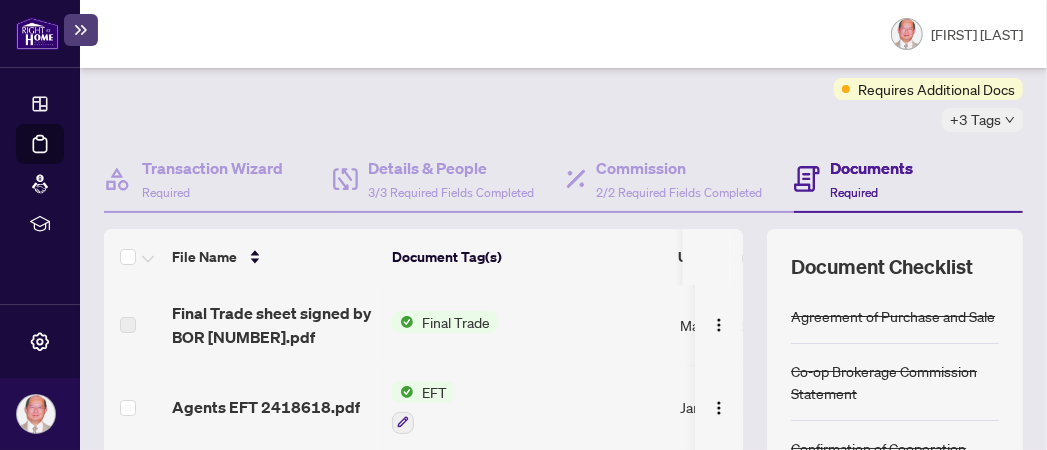 scroll, scrollTop: 0, scrollLeft: 0, axis: both 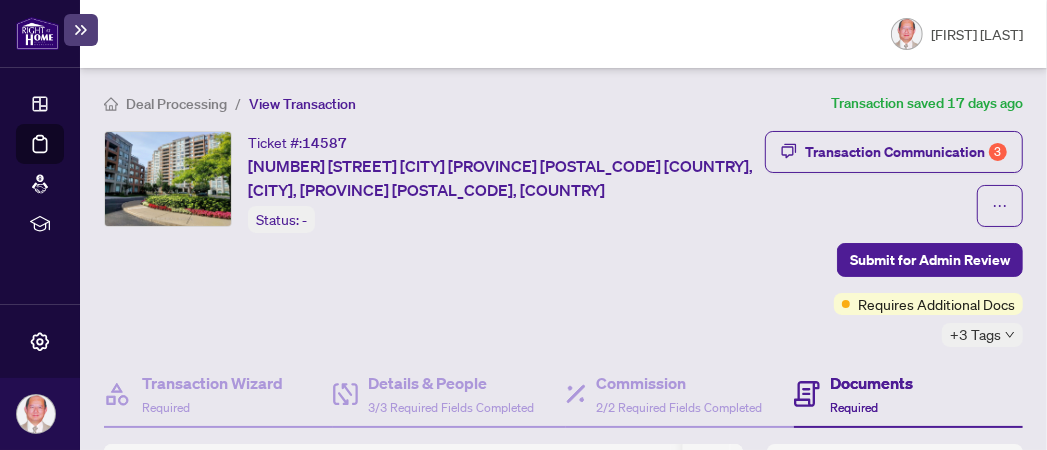 click on "View Transaction" at bounding box center [302, 104] 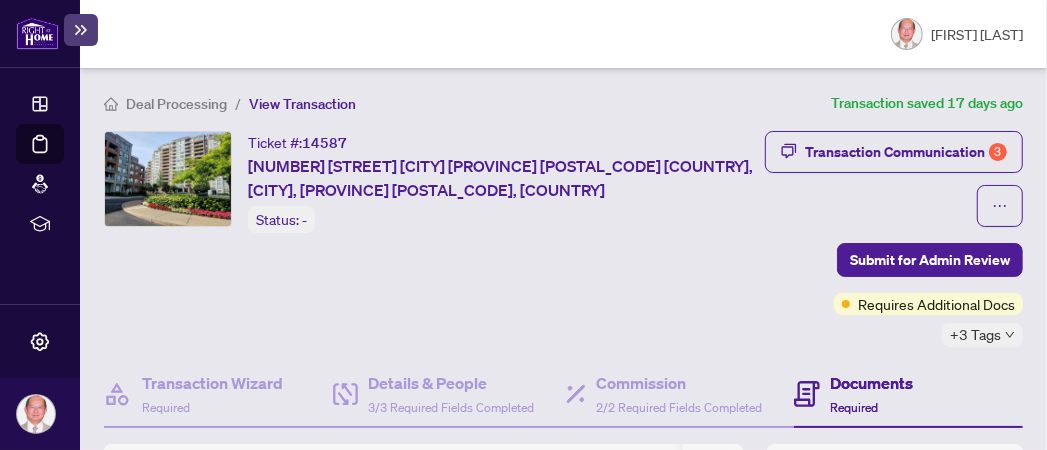 click on "Ticket #: [NUMBER] [NUMBER] [STREET] [CITY] [PROVINCE] [POSTAL_CODE] [COUNTRY], [CITY], [PROVINCE] [POSTAL_CODE], [COUNTRY] Status: -" at bounding box center [502, 182] 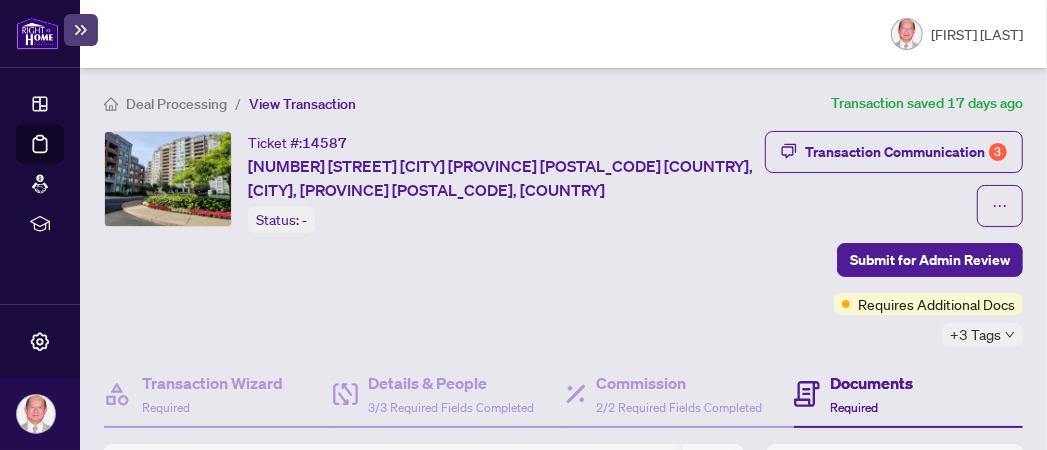 click on "Status:   -" at bounding box center (281, 219) 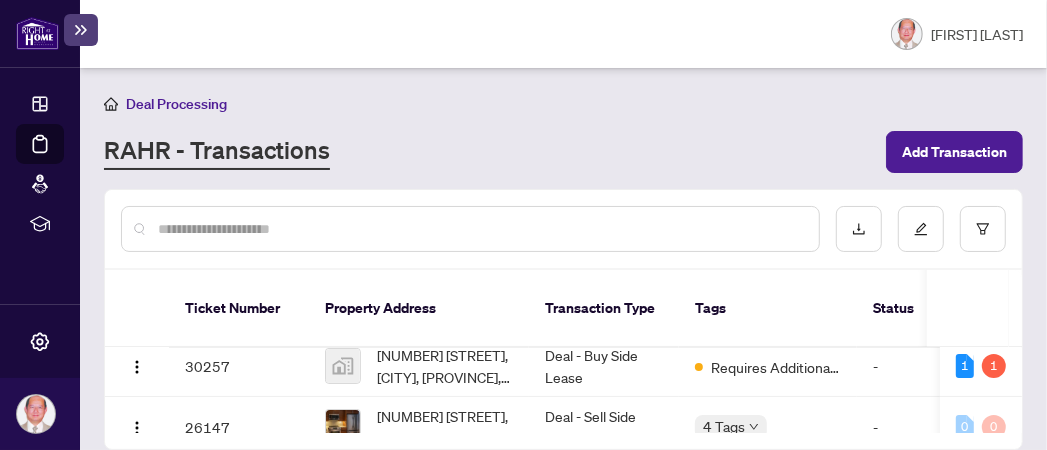 scroll, scrollTop: 261, scrollLeft: 0, axis: vertical 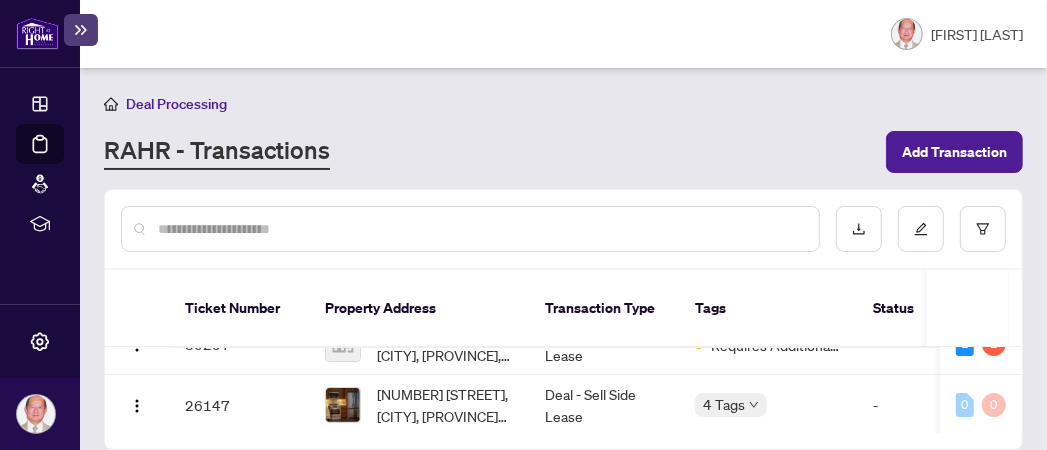 click on "RAHR - Transactions" at bounding box center (217, 152) 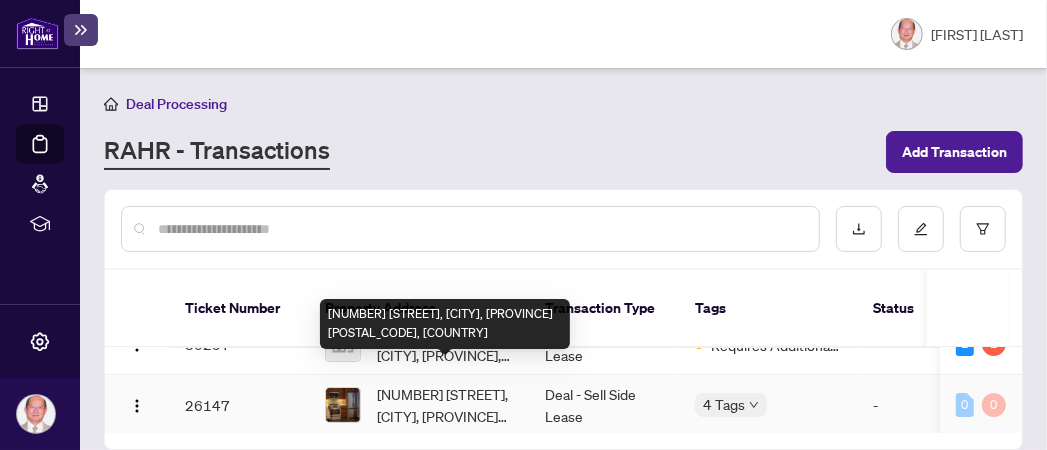 scroll, scrollTop: 196, scrollLeft: 0, axis: vertical 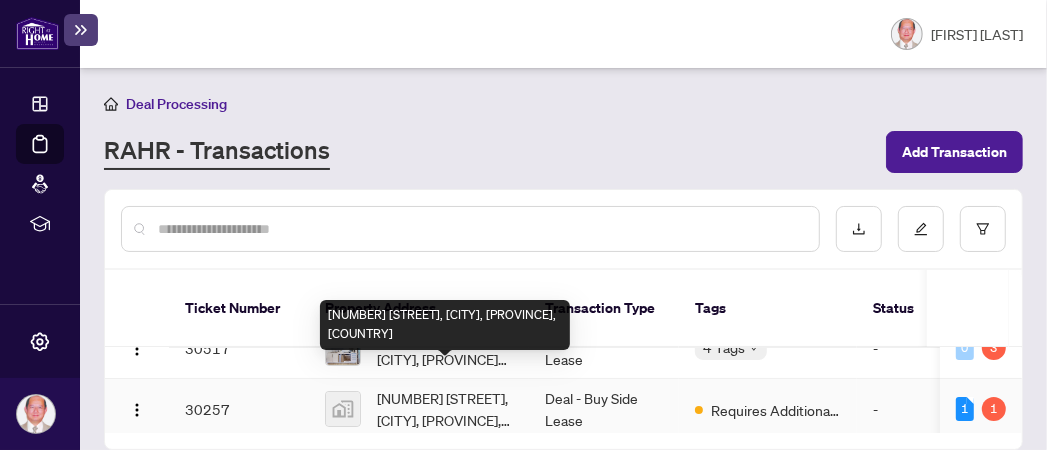 click on "[NUMBER] [STREET], [CITY], [PROVINCE], [COUNTRY]" at bounding box center (445, 409) 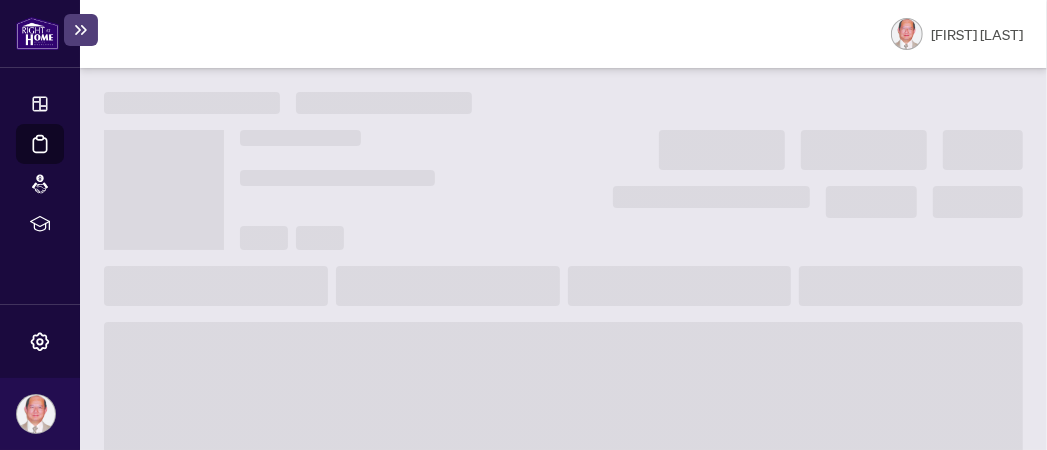 click at bounding box center [563, 482] 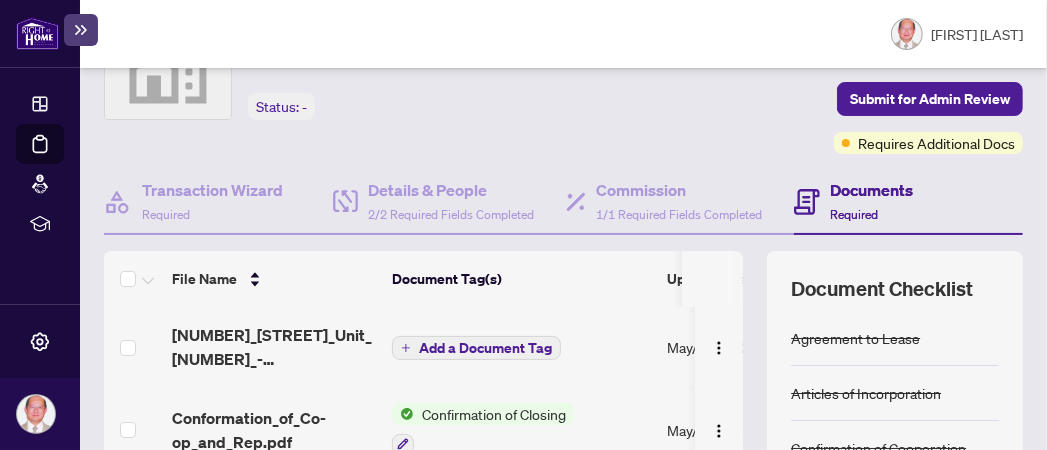scroll, scrollTop: 0, scrollLeft: 0, axis: both 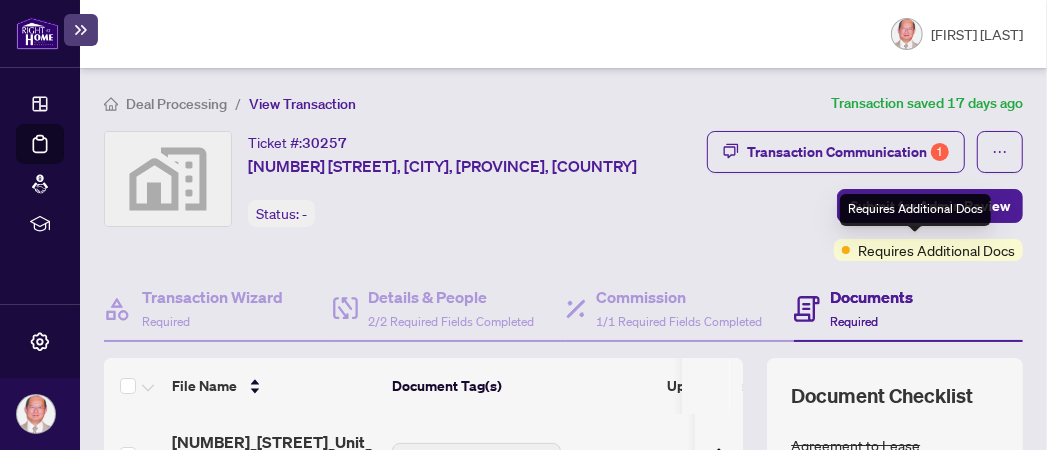 click on "Requires Additional Docs" at bounding box center (915, 210) 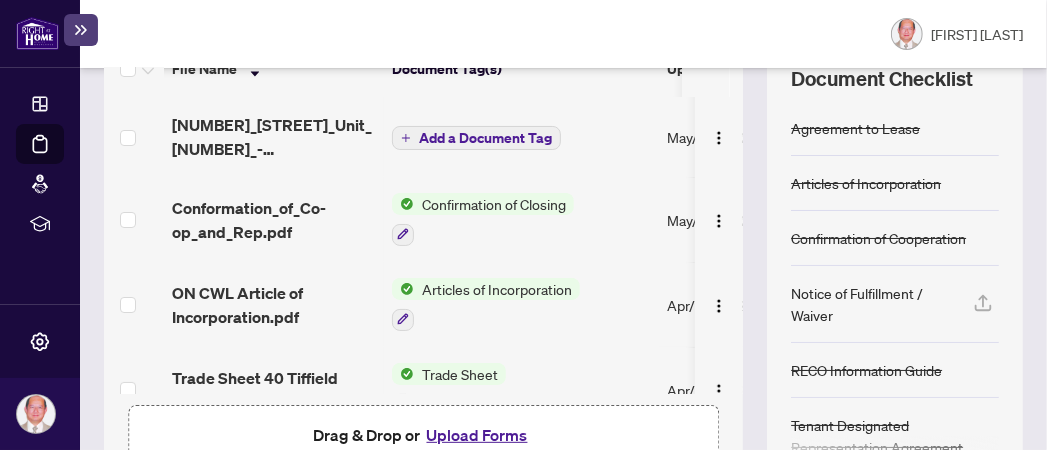 scroll, scrollTop: 437, scrollLeft: 0, axis: vertical 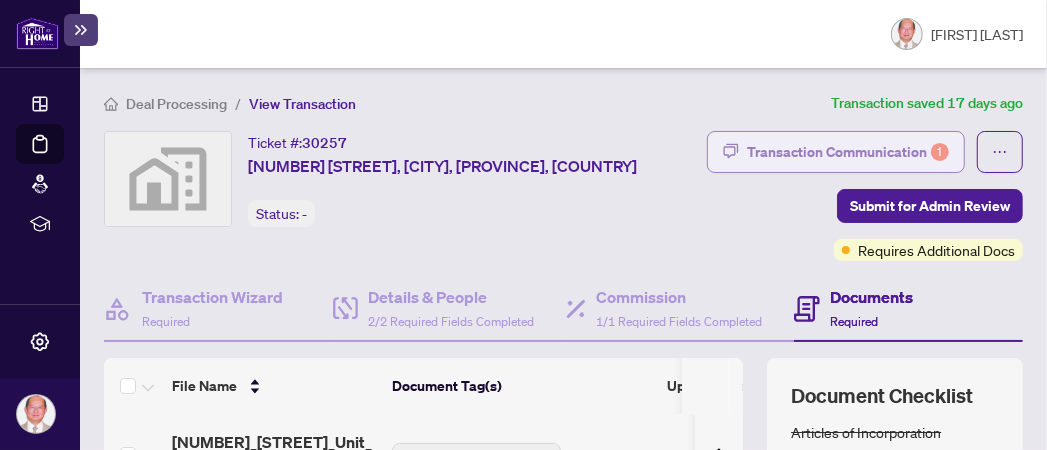 click on "Transaction Communication 1" at bounding box center [848, 152] 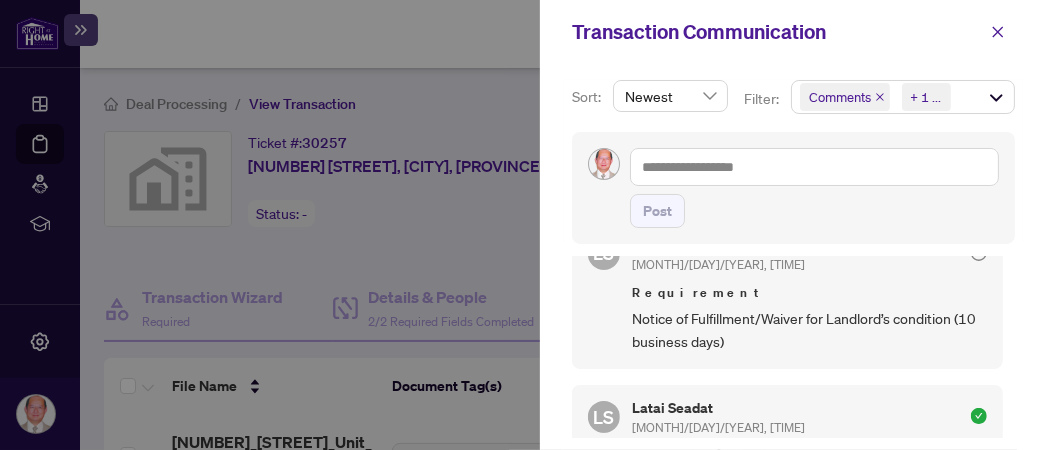 scroll, scrollTop: 0, scrollLeft: 0, axis: both 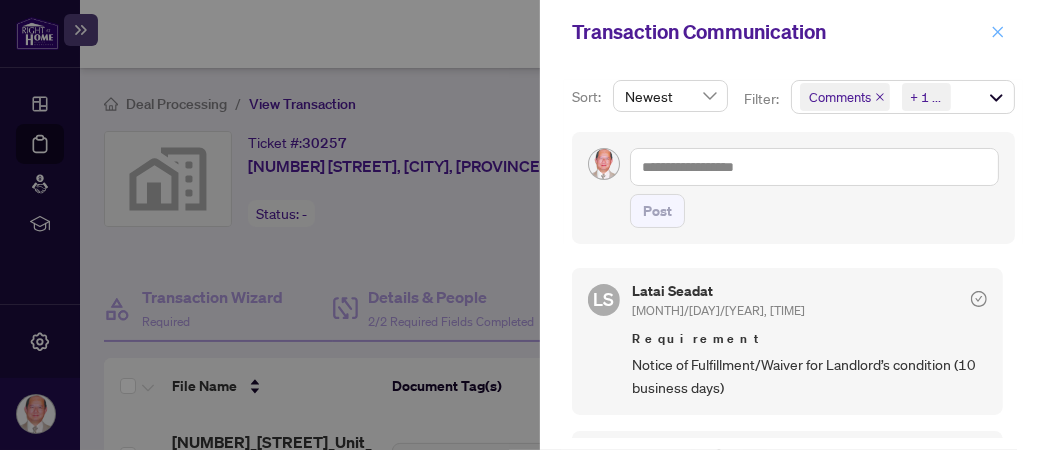 click 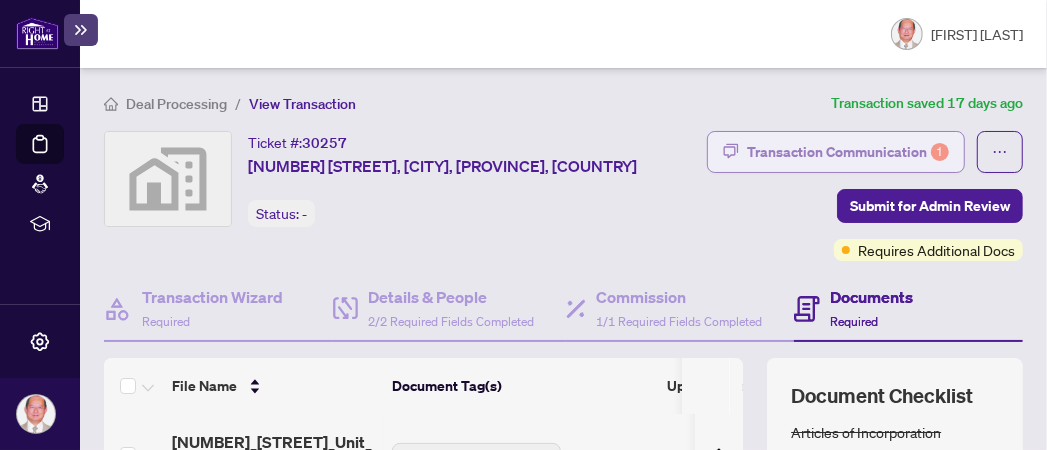 click on "Transaction Communication 1" at bounding box center (848, 152) 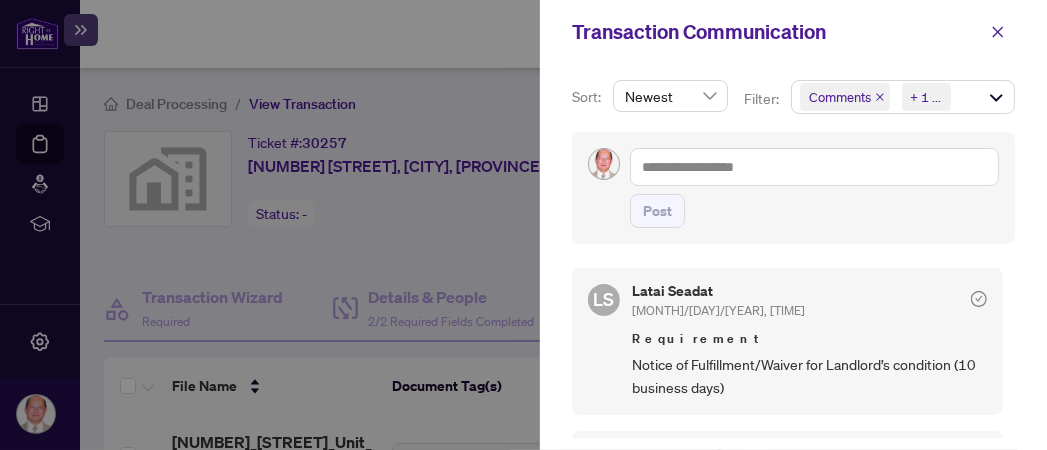click at bounding box center [523, 225] 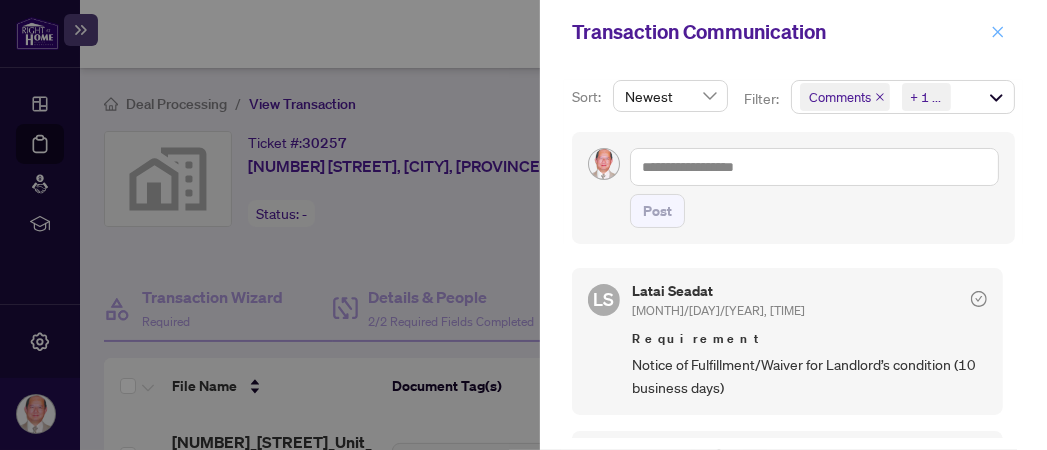 click 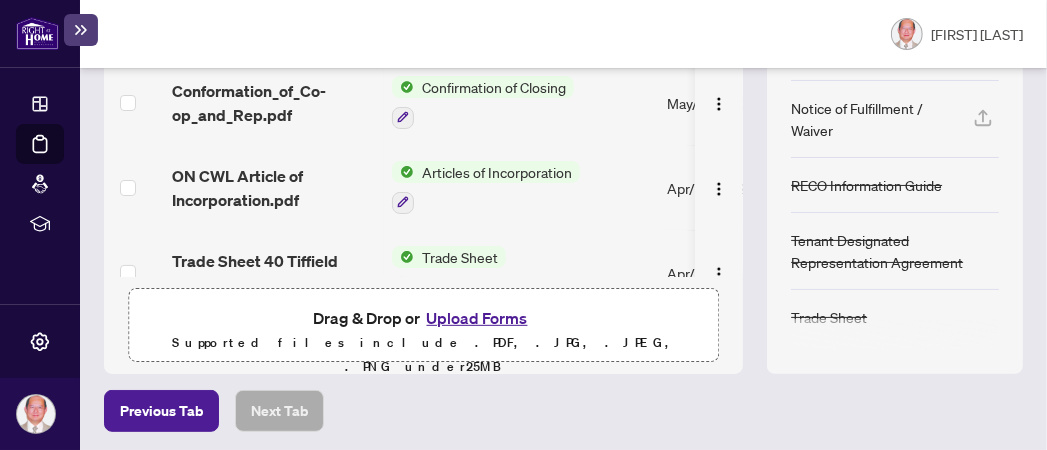 scroll, scrollTop: 437, scrollLeft: 0, axis: vertical 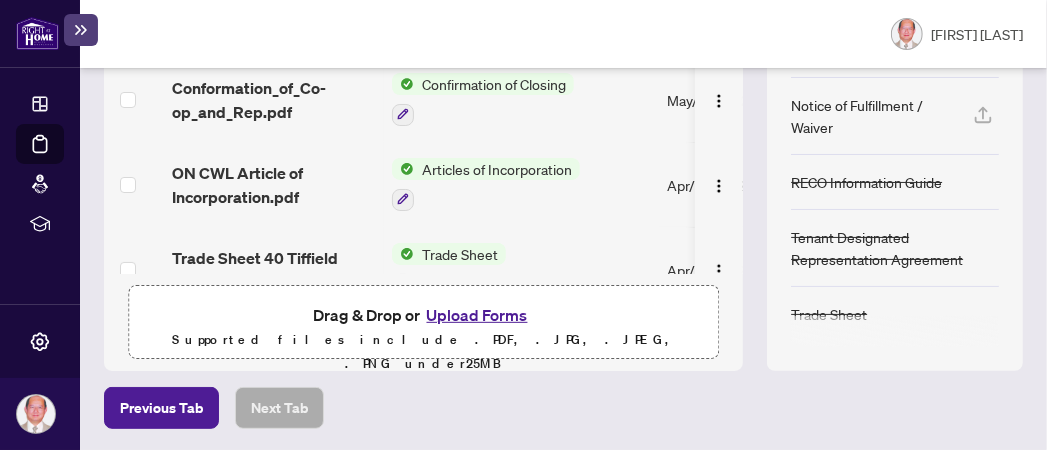 click on "Upload Forms" at bounding box center (477, 315) 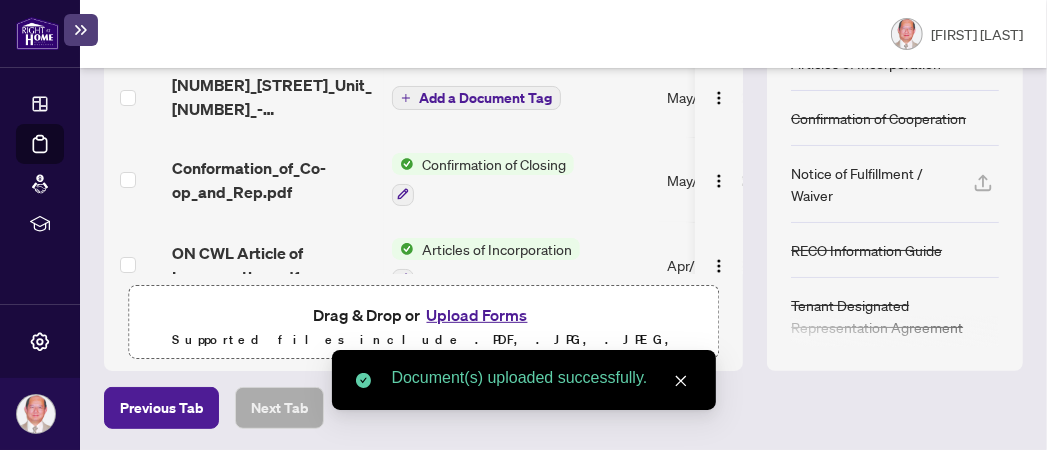 click 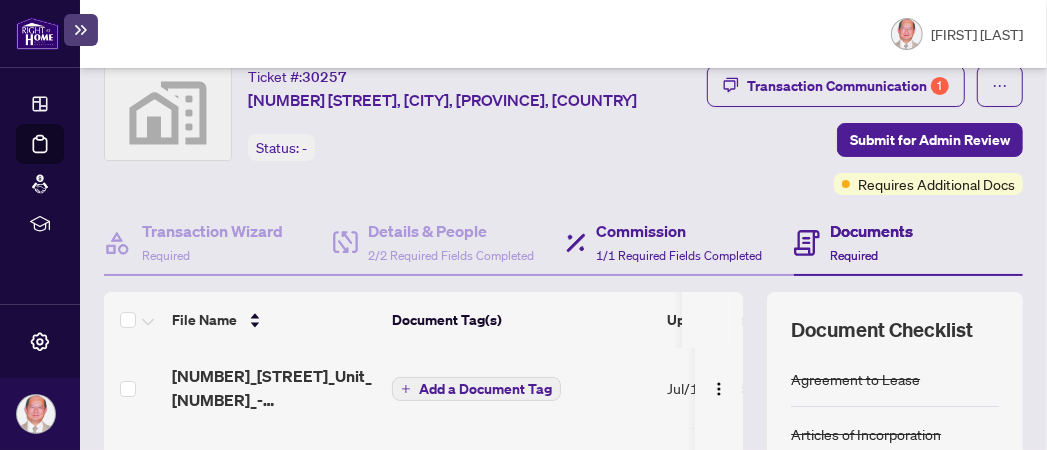 scroll, scrollTop: 14, scrollLeft: 0, axis: vertical 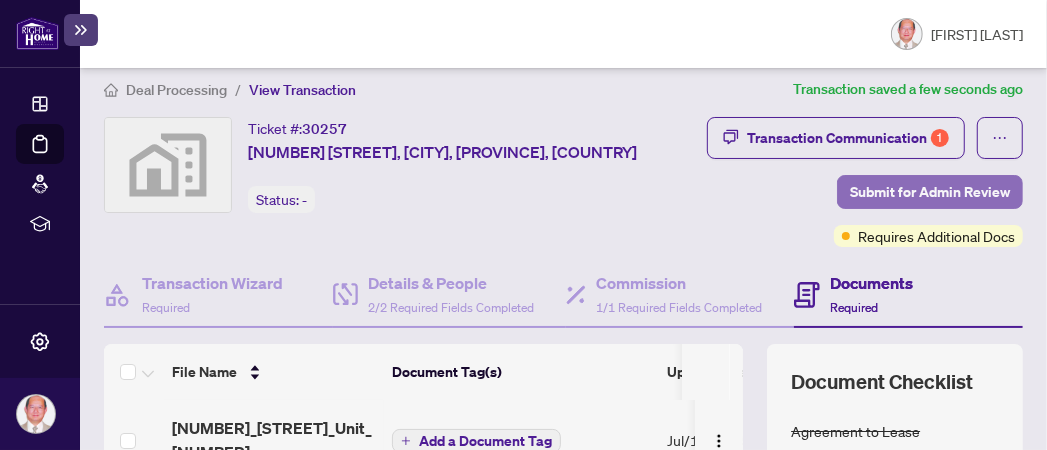click on "Submit for Admin Review" at bounding box center [930, 192] 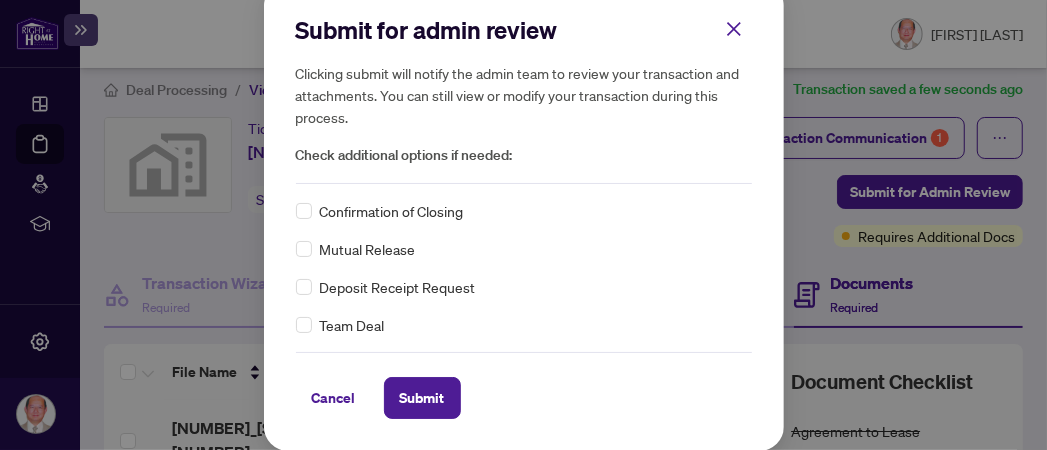 scroll, scrollTop: 0, scrollLeft: 0, axis: both 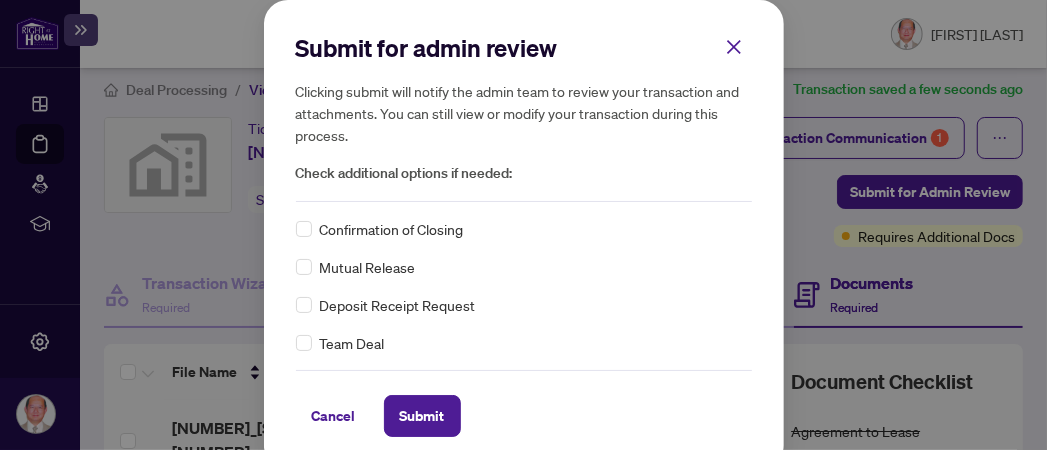 click on "Check additional options if needed:" at bounding box center [524, 173] 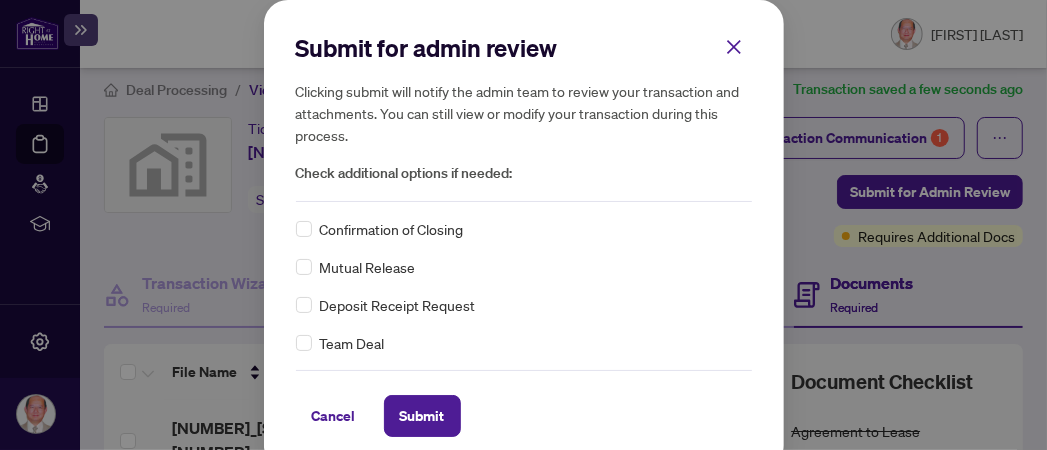 click on "Check additional options if needed:" at bounding box center (524, 173) 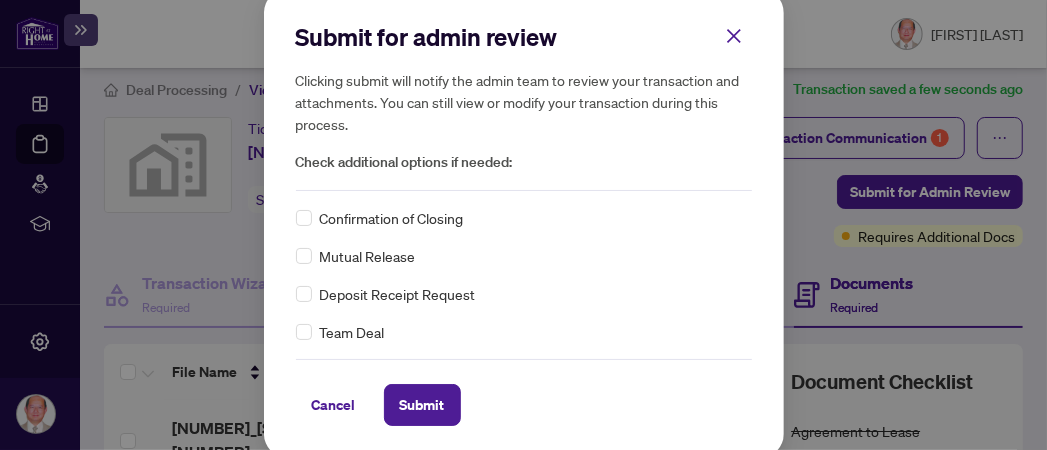 scroll, scrollTop: 18, scrollLeft: 0, axis: vertical 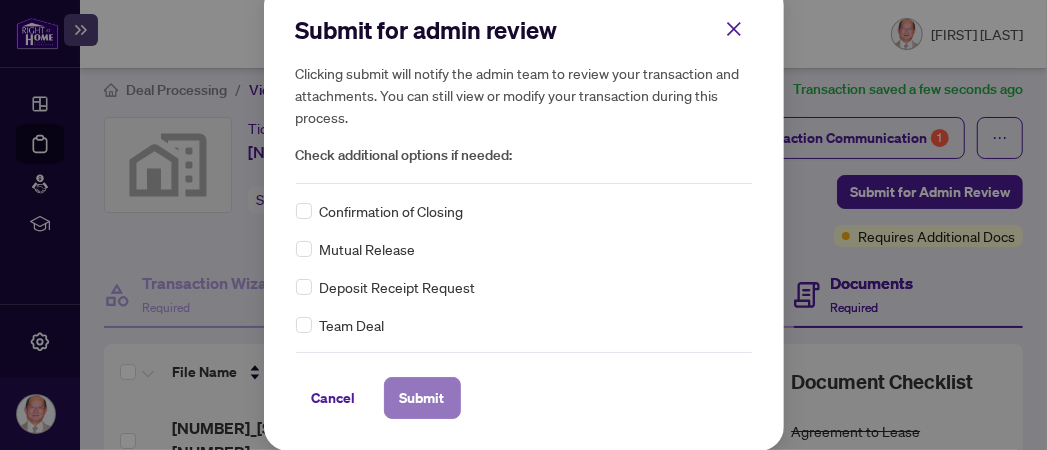 click on "Submit" at bounding box center [422, 398] 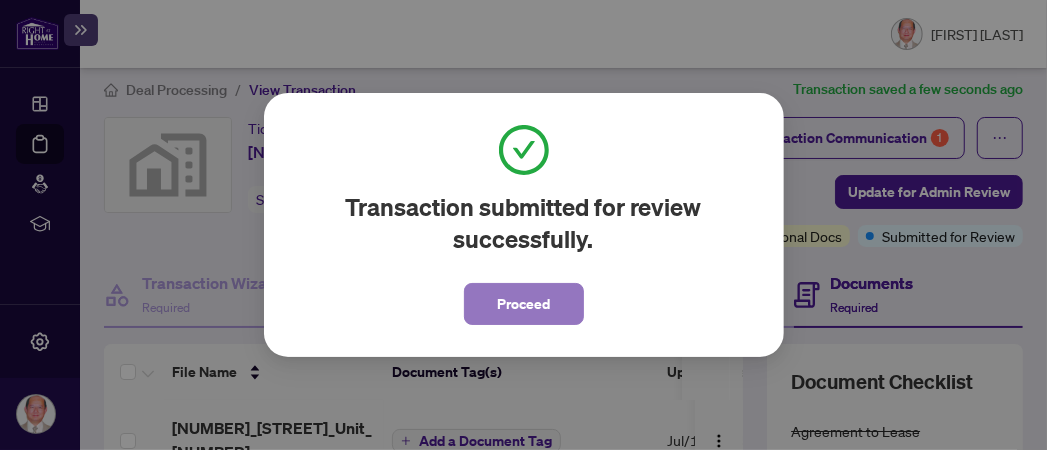 click on "Proceed" at bounding box center [523, 304] 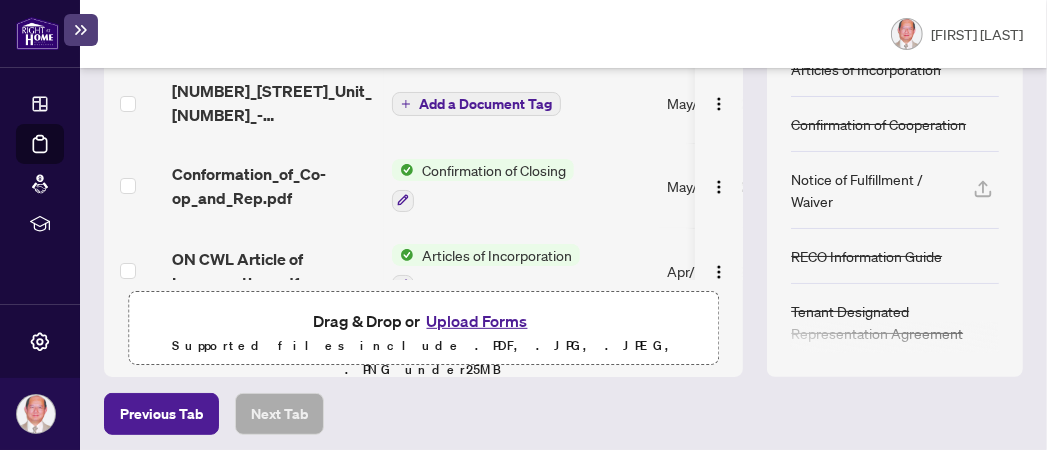 scroll, scrollTop: 437, scrollLeft: 0, axis: vertical 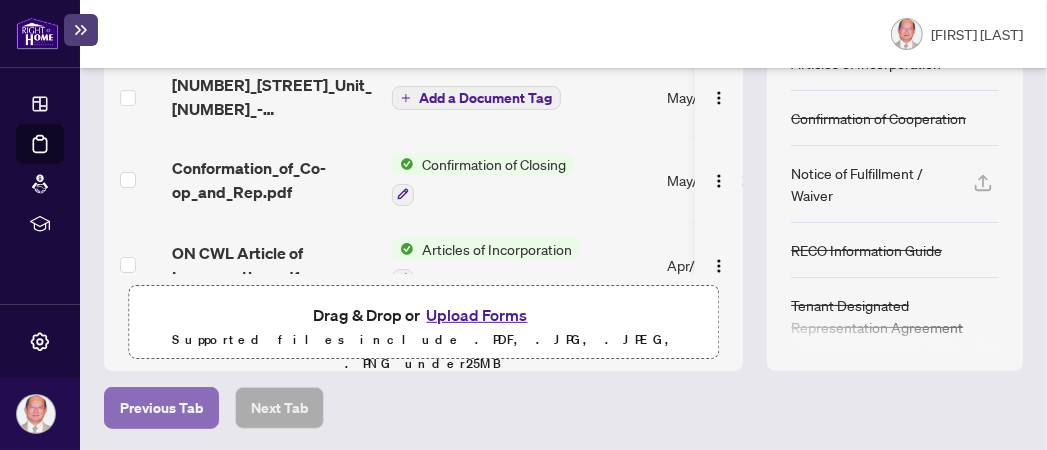 click on "Previous Tab" at bounding box center (161, 408) 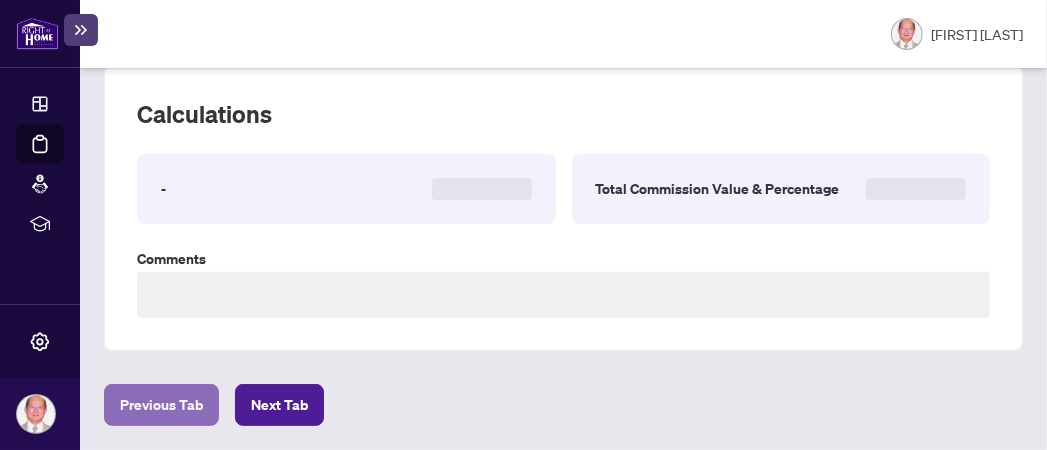scroll, scrollTop: 289, scrollLeft: 0, axis: vertical 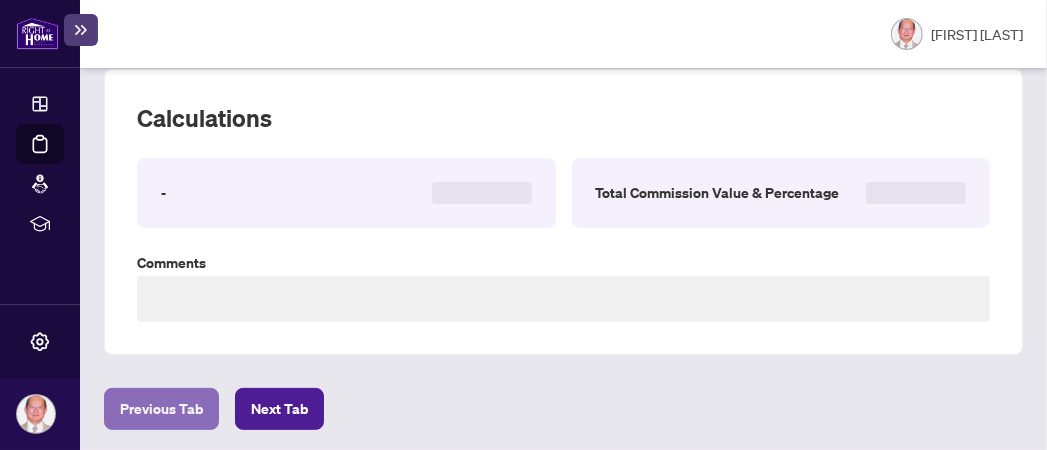 type on "**********" 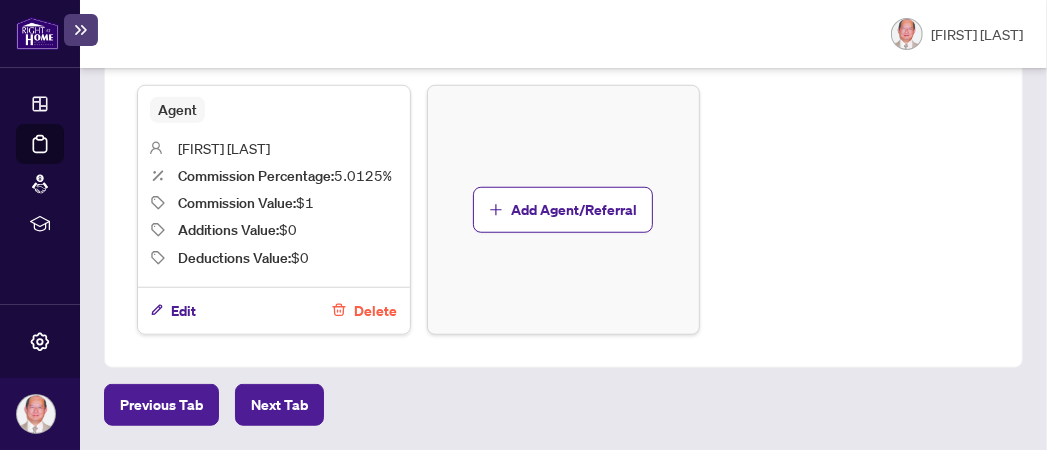 scroll, scrollTop: 851, scrollLeft: 0, axis: vertical 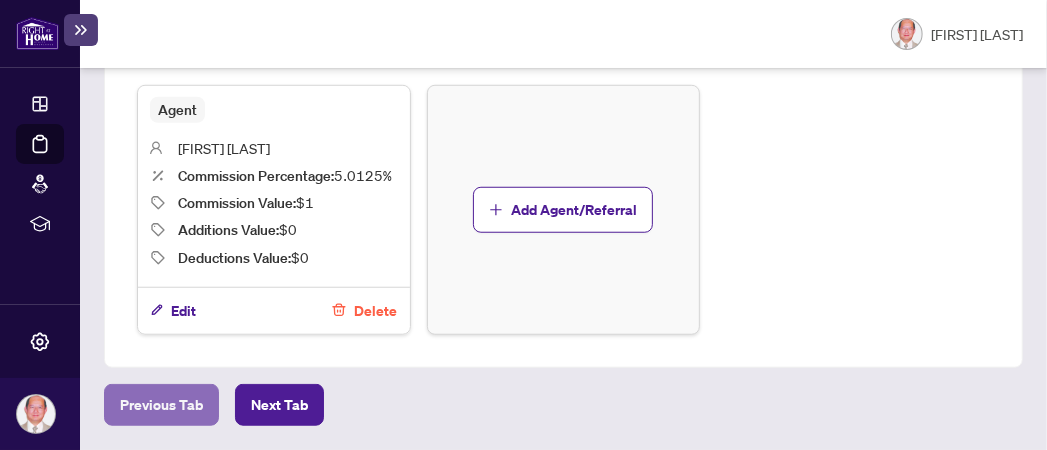 click on "Previous Tab" at bounding box center [161, 405] 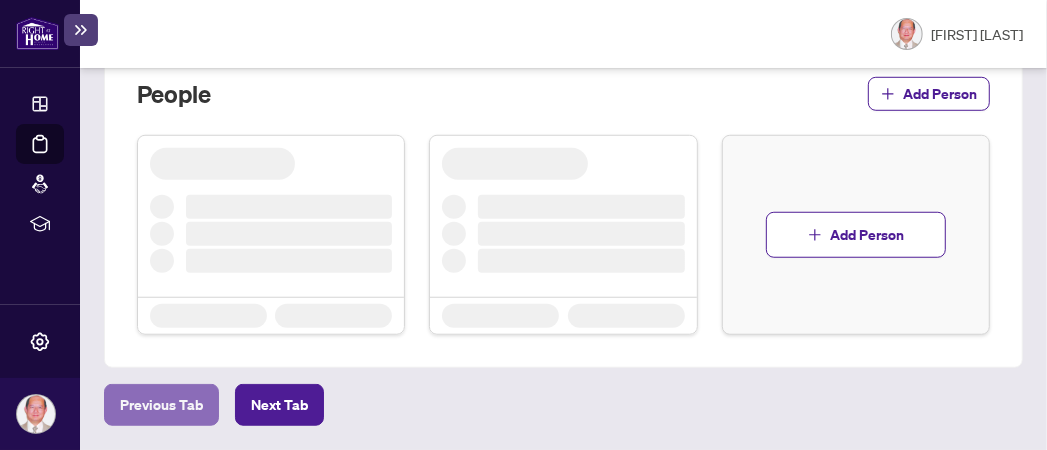 scroll, scrollTop: 791, scrollLeft: 0, axis: vertical 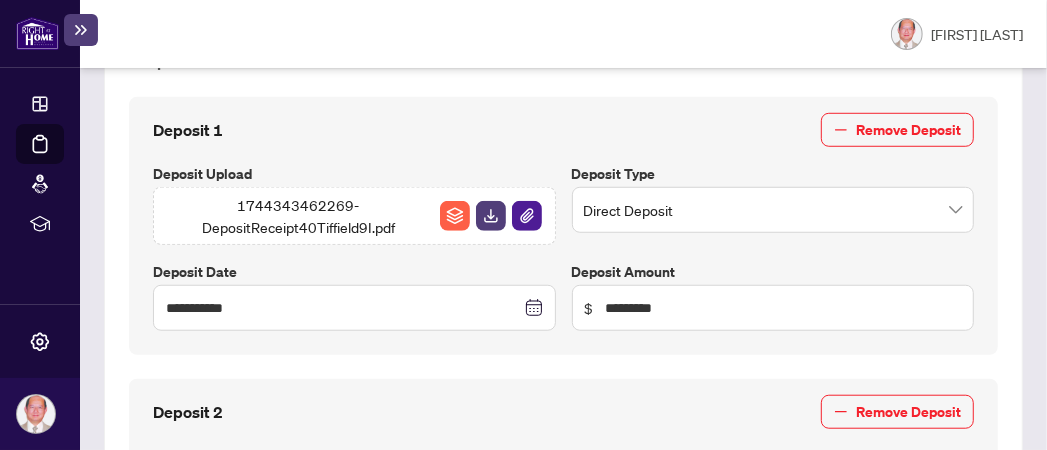 type on "**********" 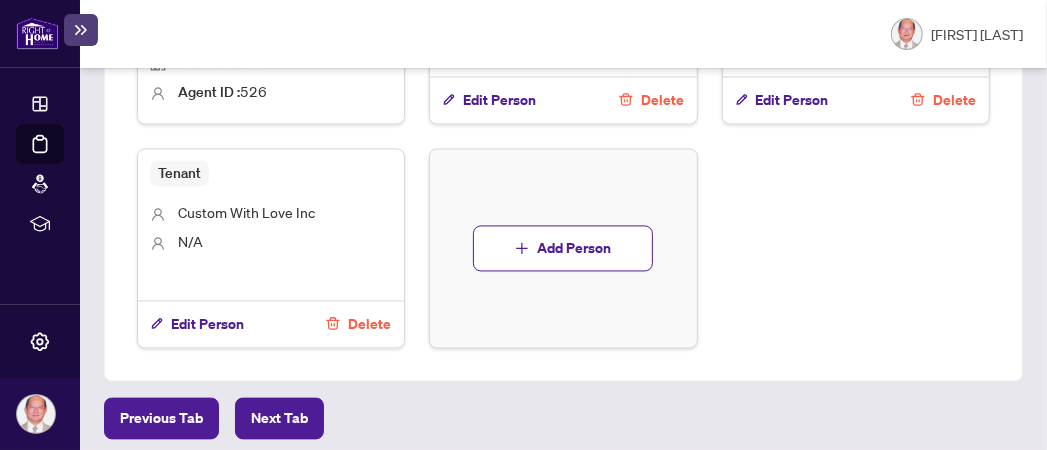 scroll, scrollTop: 2059, scrollLeft: 0, axis: vertical 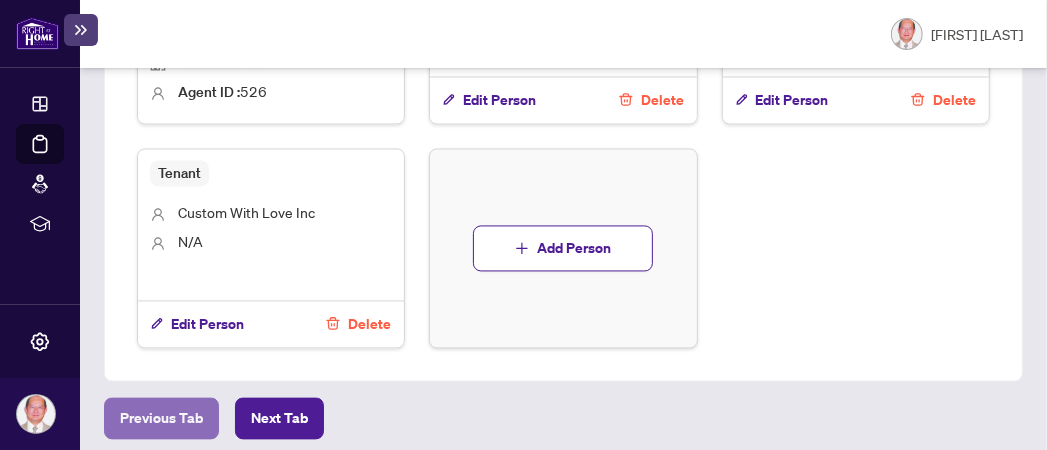 click on "Previous Tab" at bounding box center [161, 418] 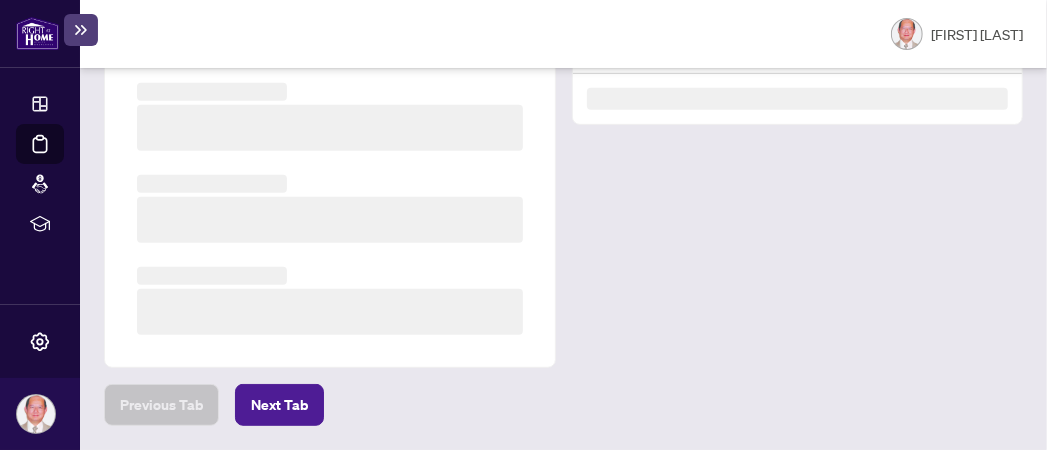 scroll, scrollTop: 544, scrollLeft: 0, axis: vertical 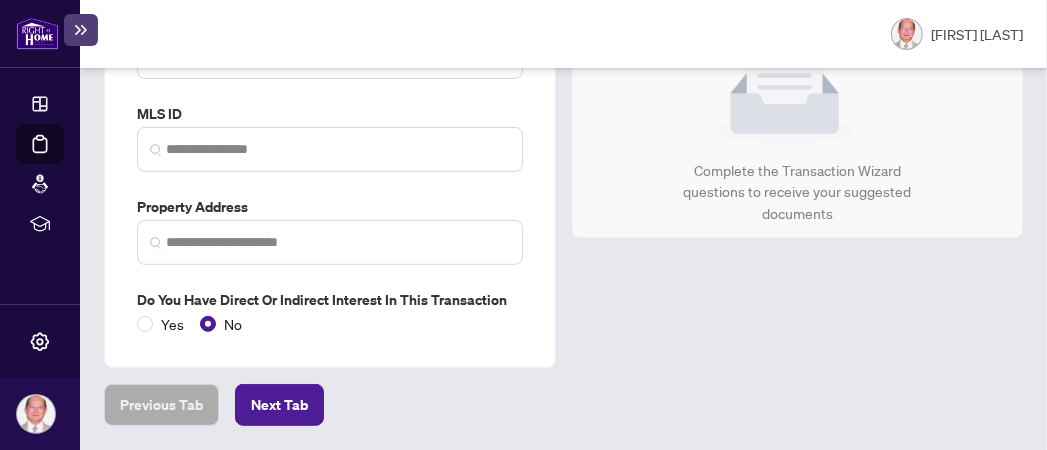 type on "**********" 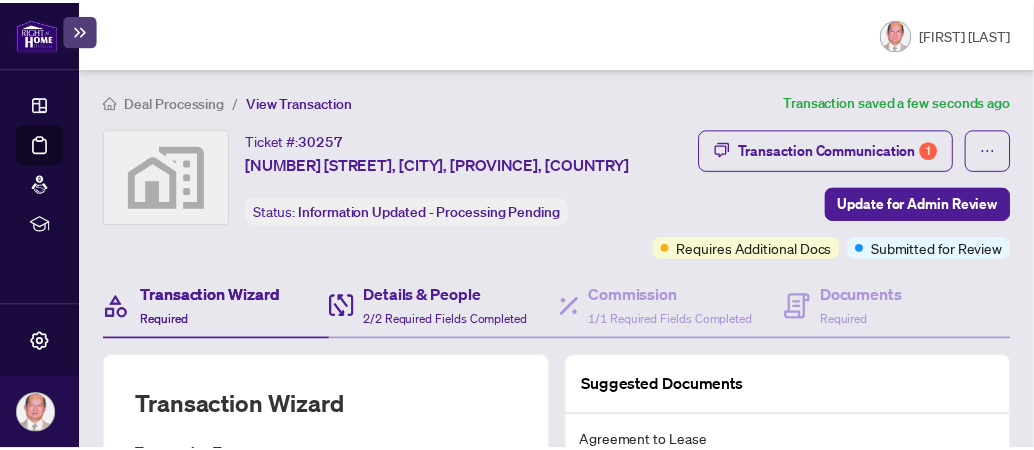 scroll, scrollTop: 0, scrollLeft: 0, axis: both 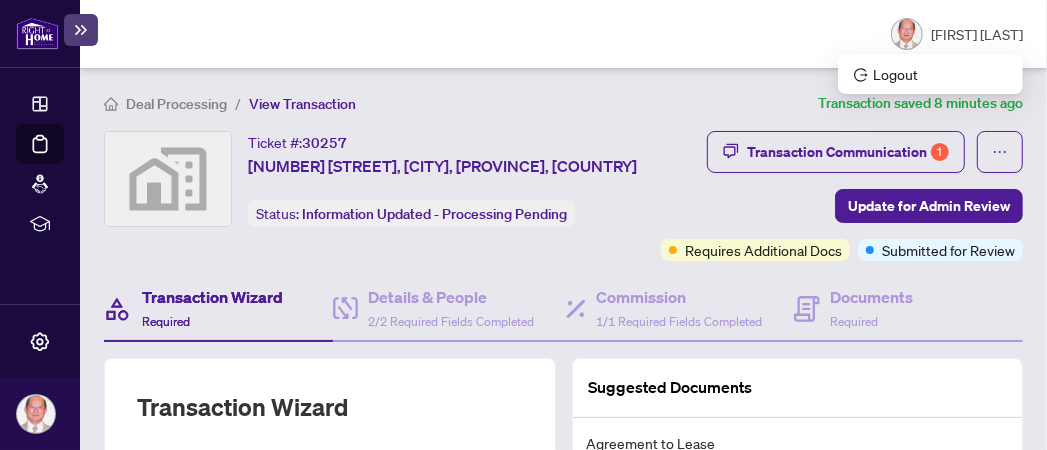 click on "[FIRST] [LAST]" at bounding box center (977, 34) 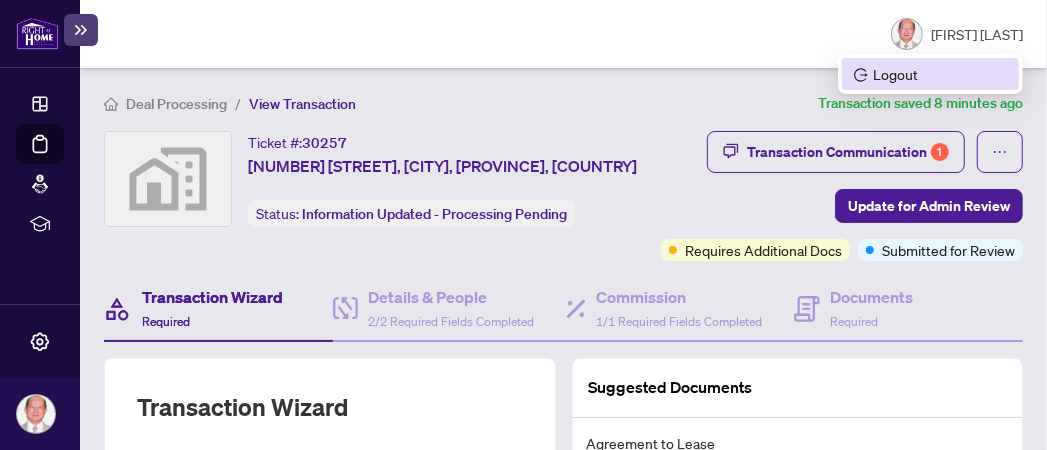 click on "Logout" at bounding box center (930, 74) 